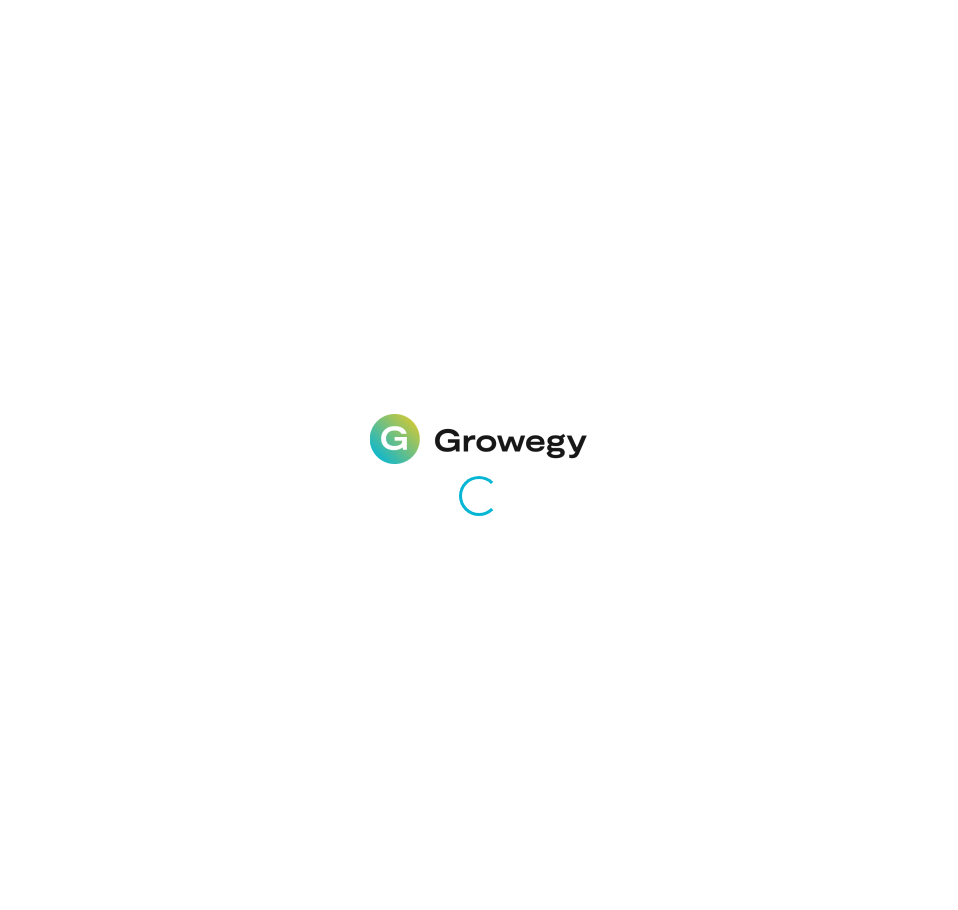 scroll, scrollTop: 0, scrollLeft: 0, axis: both 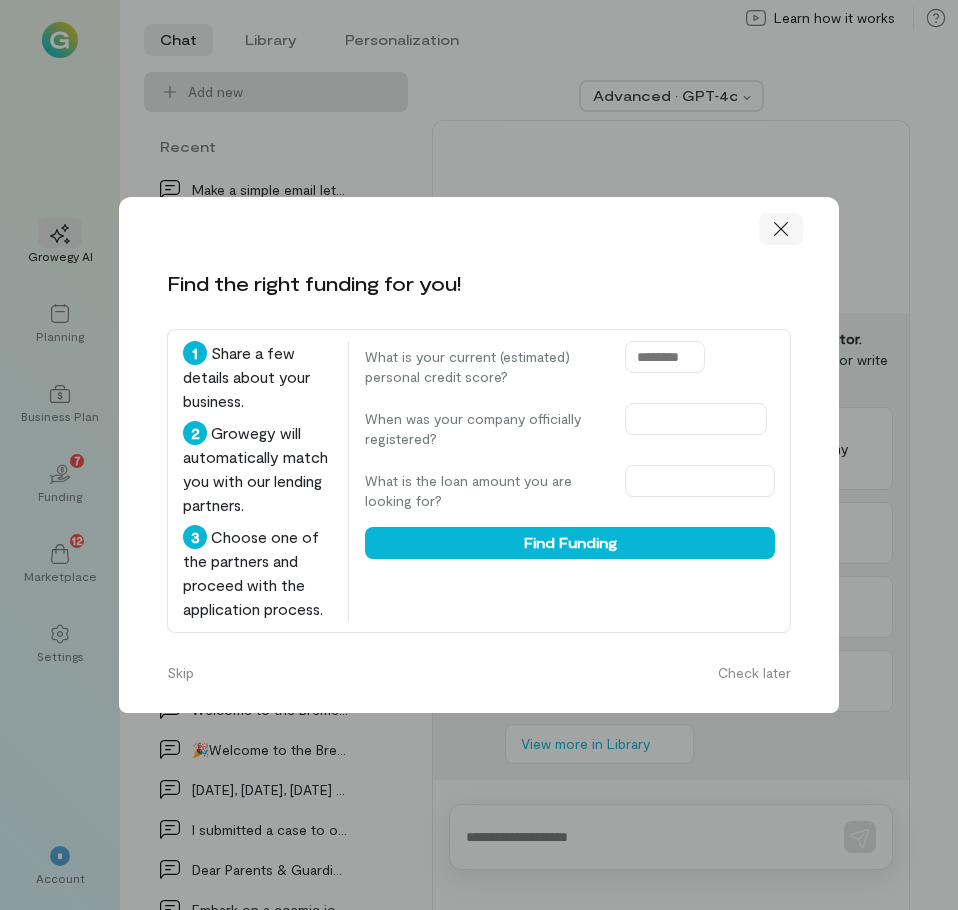 click at bounding box center (781, 229) 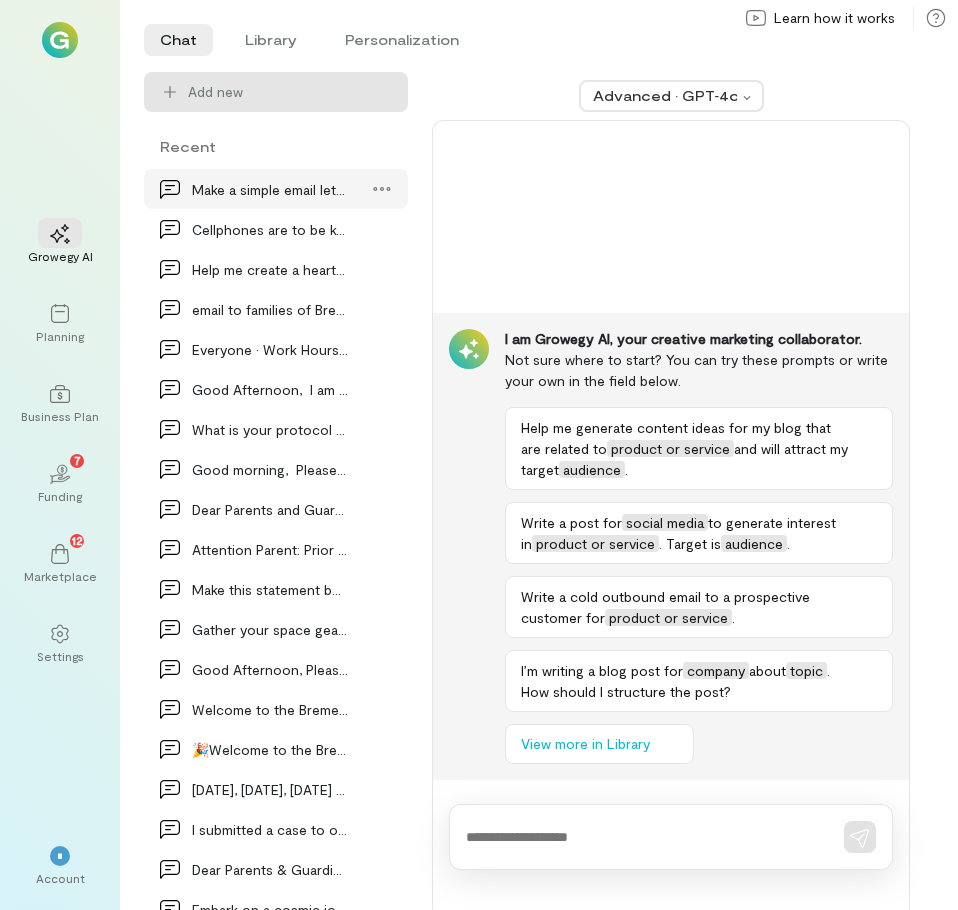 click on "Make a simple email letting parents know that if…" at bounding box center (270, 189) 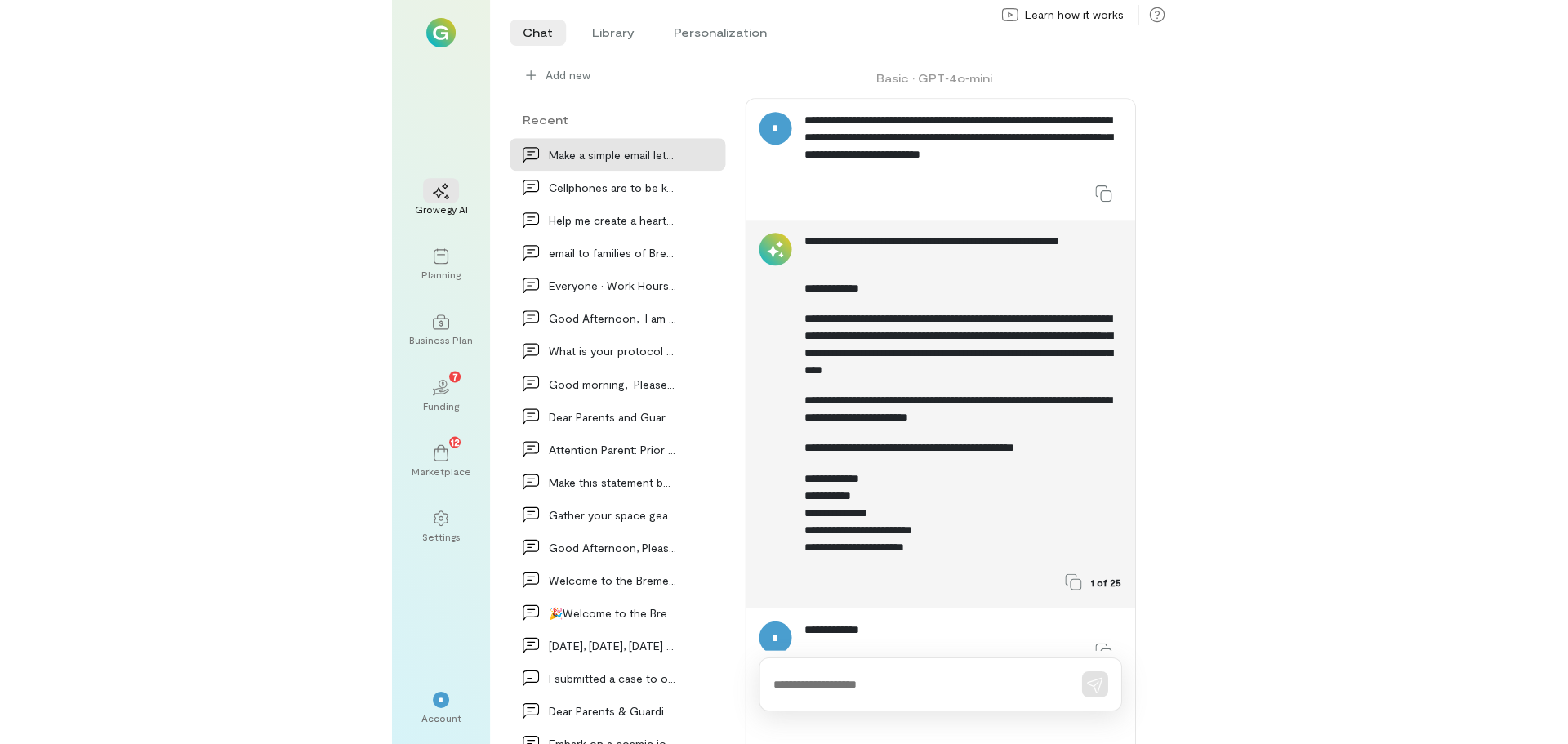 scroll, scrollTop: 851, scrollLeft: 0, axis: vertical 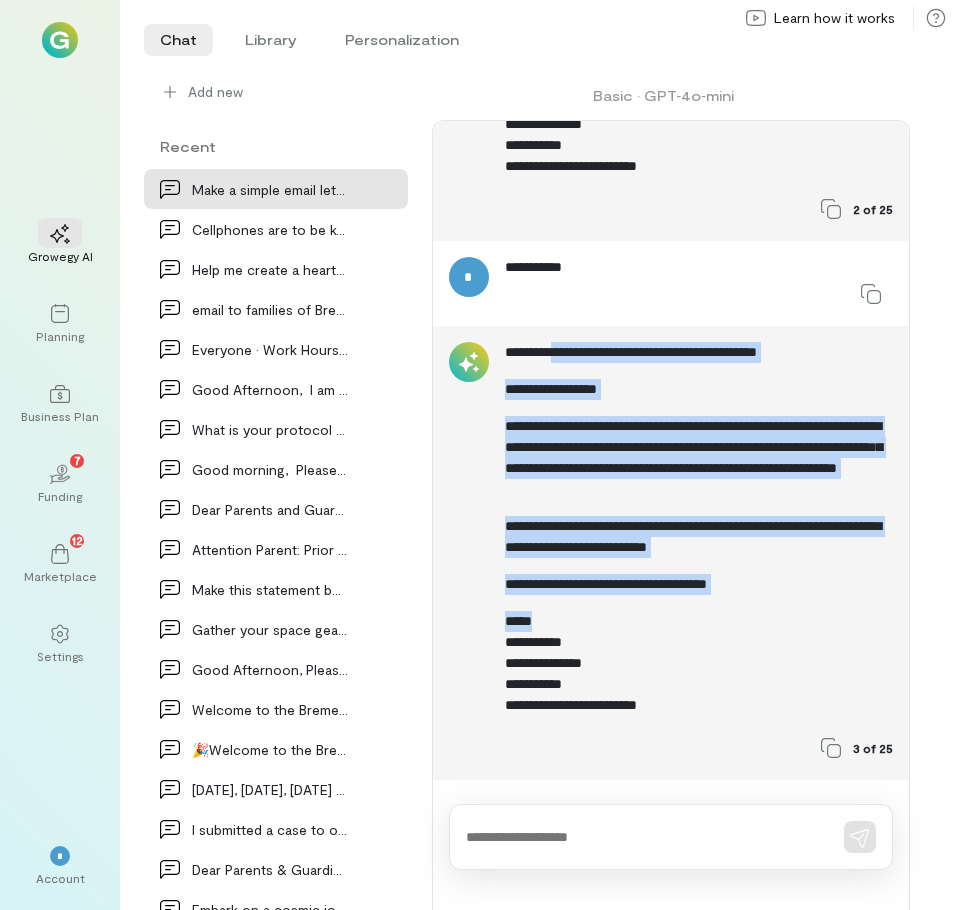 drag, startPoint x: 650, startPoint y: 618, endPoint x: 561, endPoint y: 349, distance: 283.3408 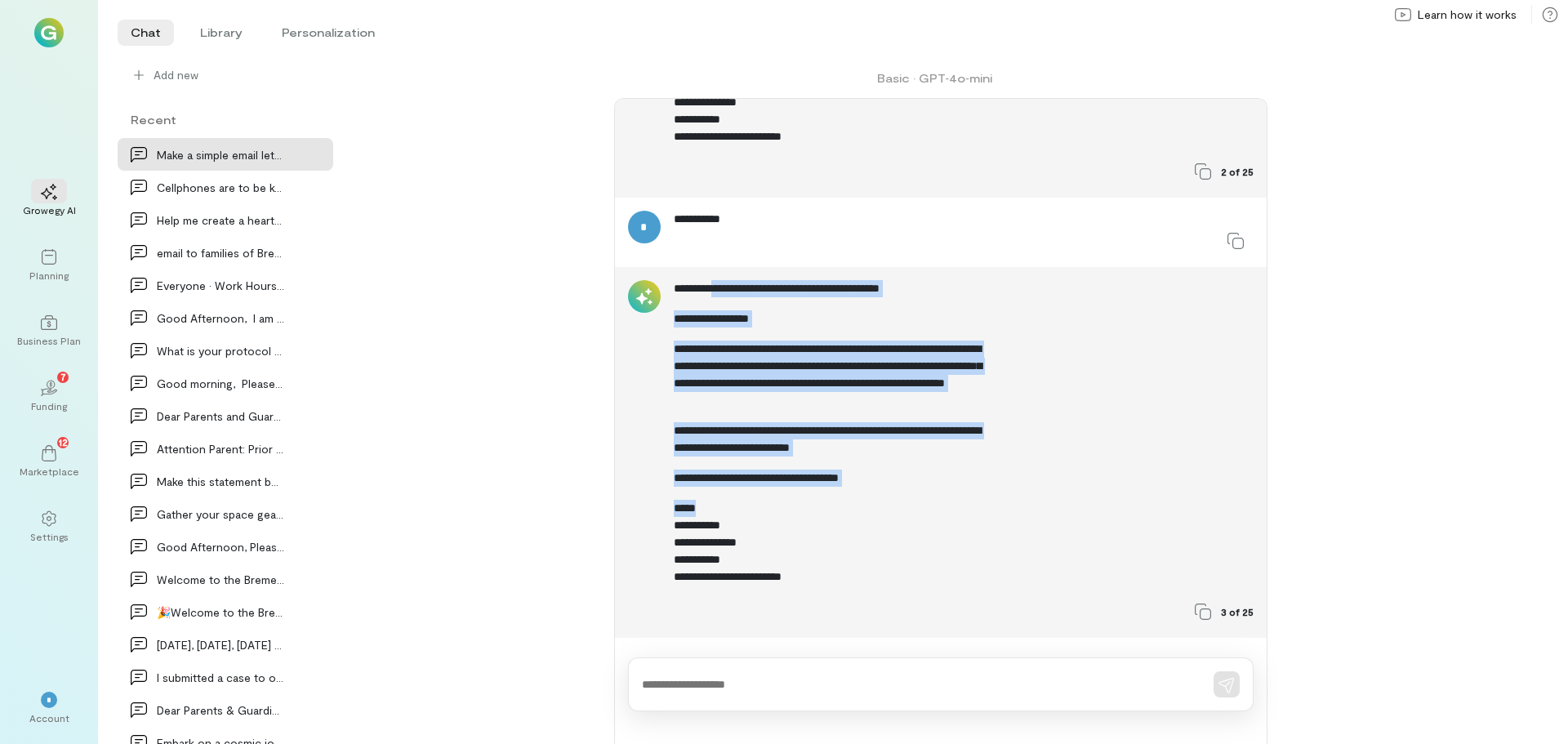 scroll, scrollTop: 679, scrollLeft: 0, axis: vertical 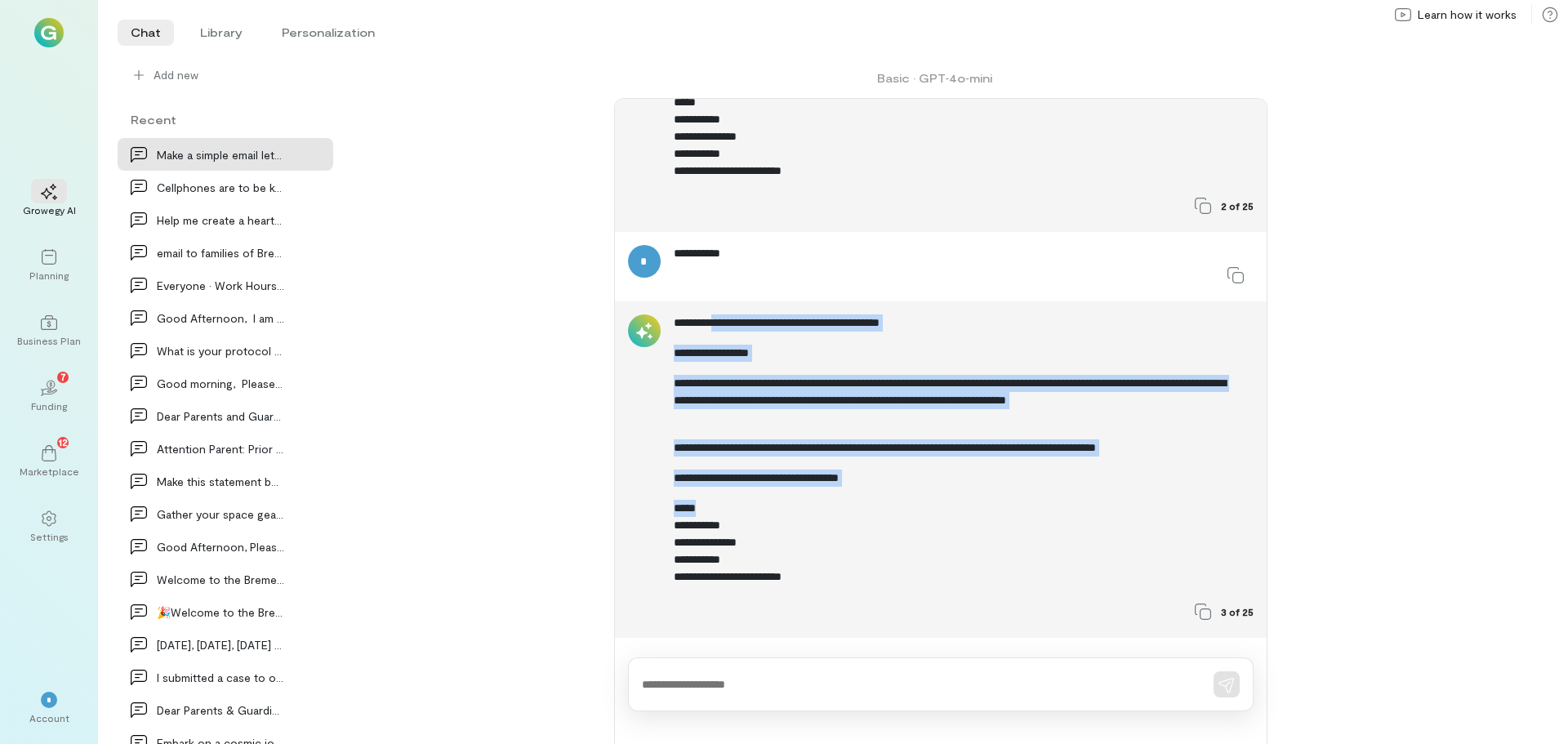 copy on "**********" 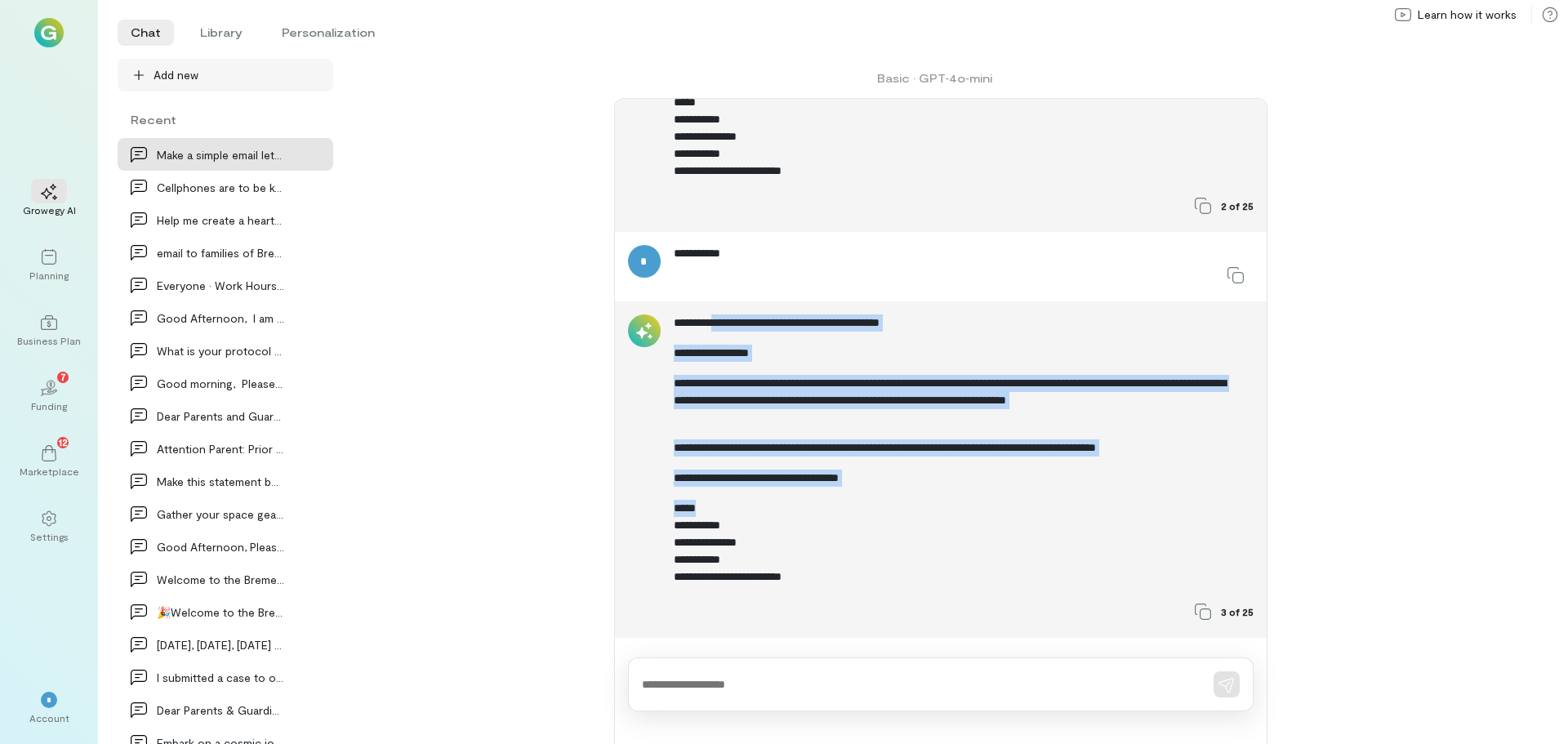 click on "Add new" at bounding box center [225, 75] 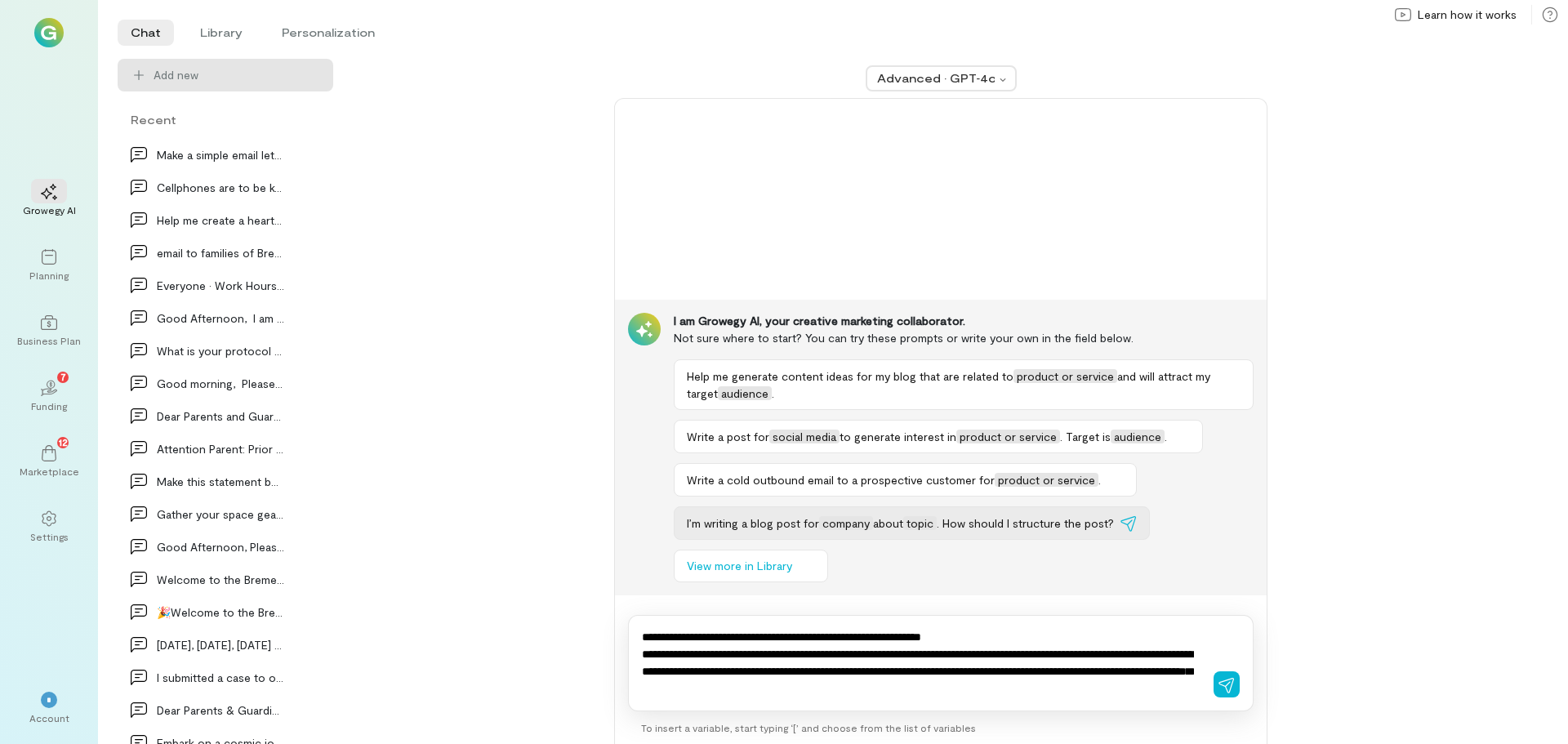 scroll, scrollTop: 13, scrollLeft: 0, axis: vertical 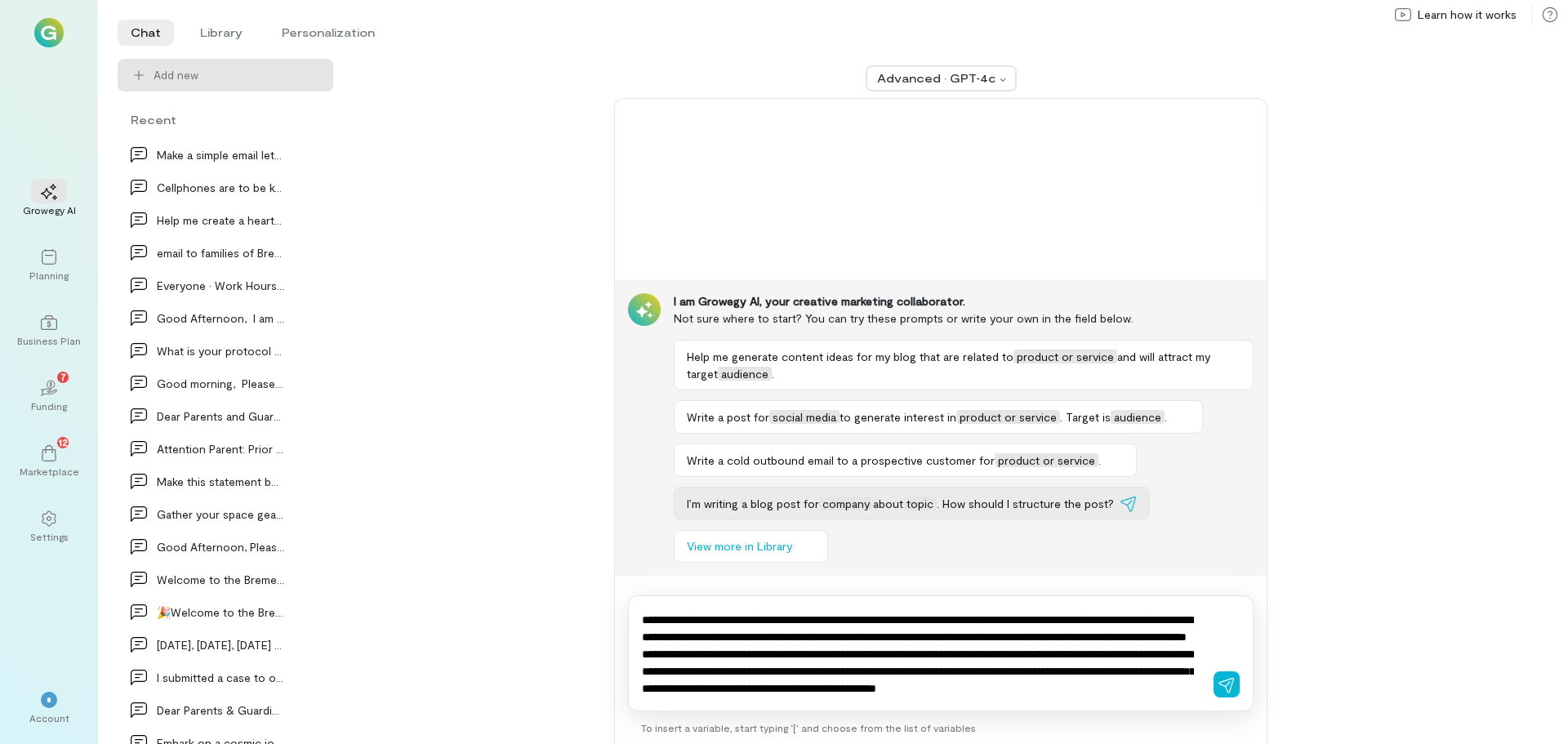 type on "**********" 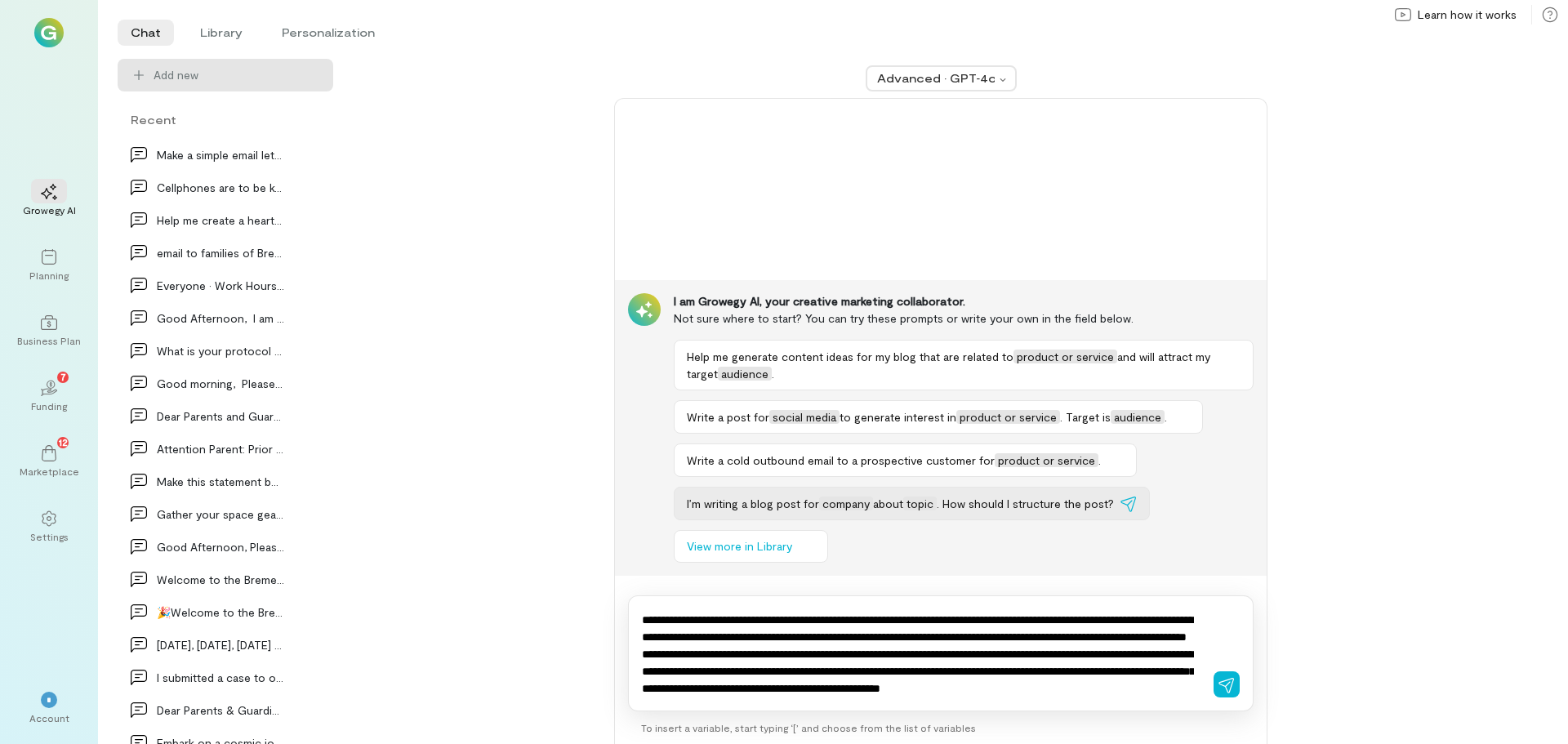 type 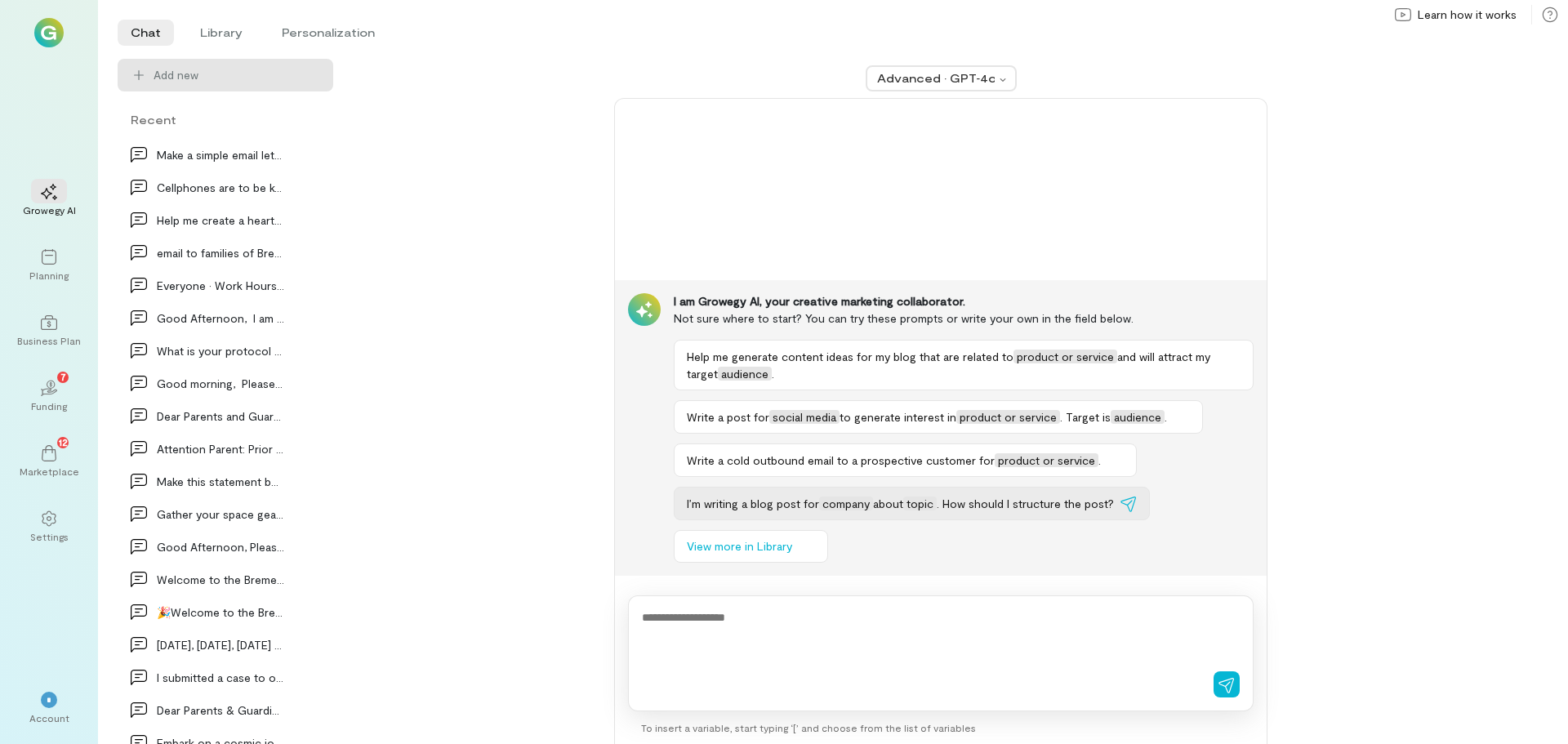 scroll, scrollTop: 0, scrollLeft: 0, axis: both 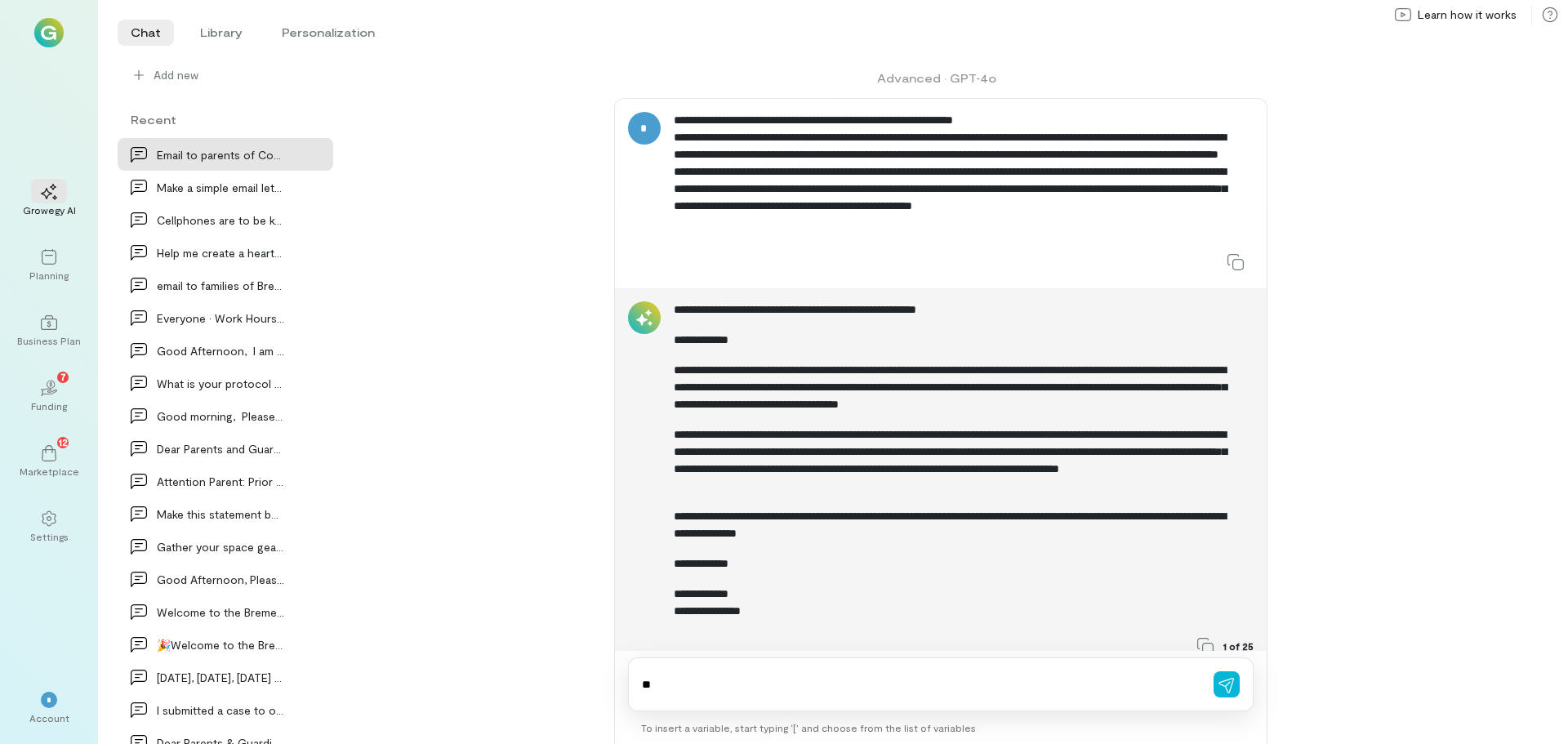 type on "*" 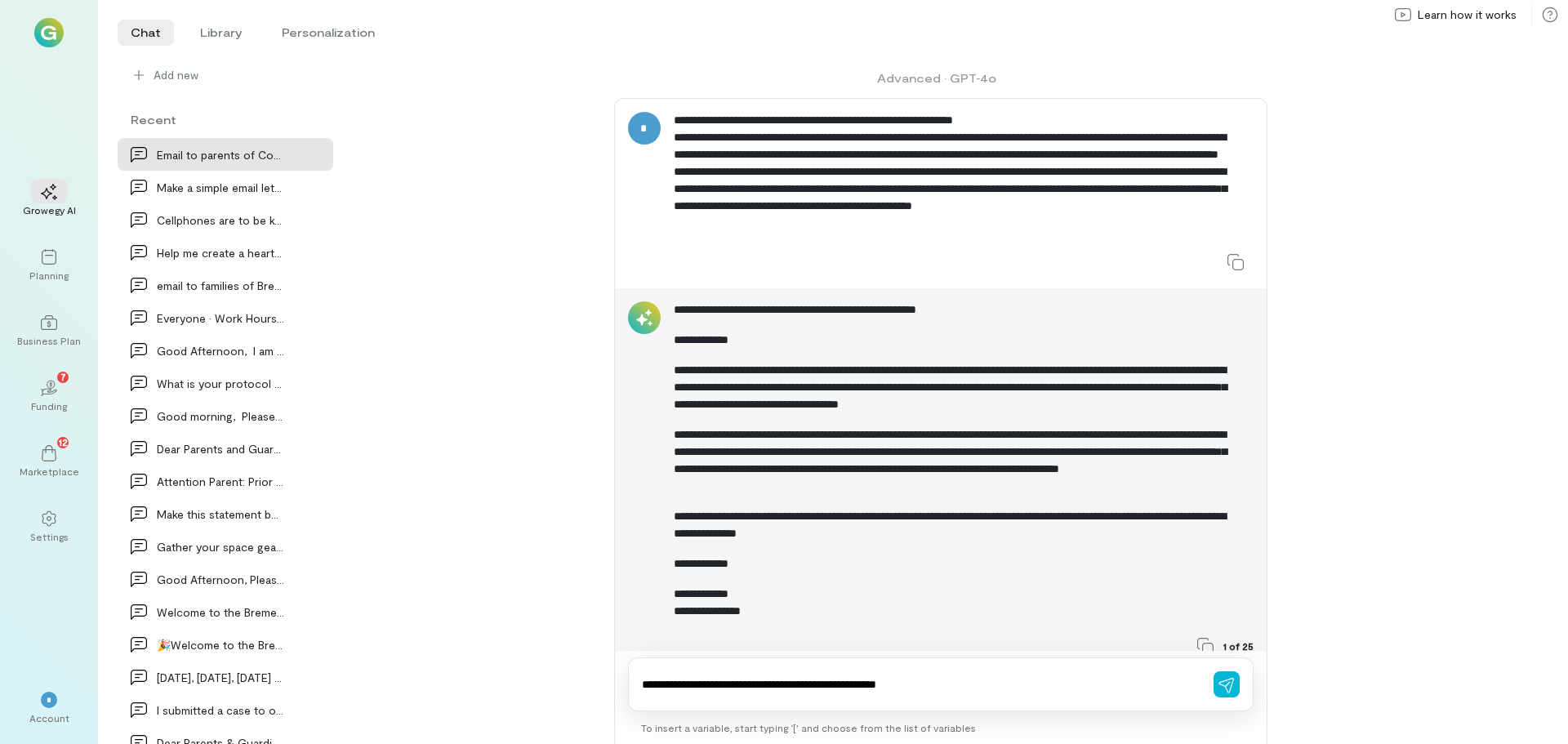 type on "**********" 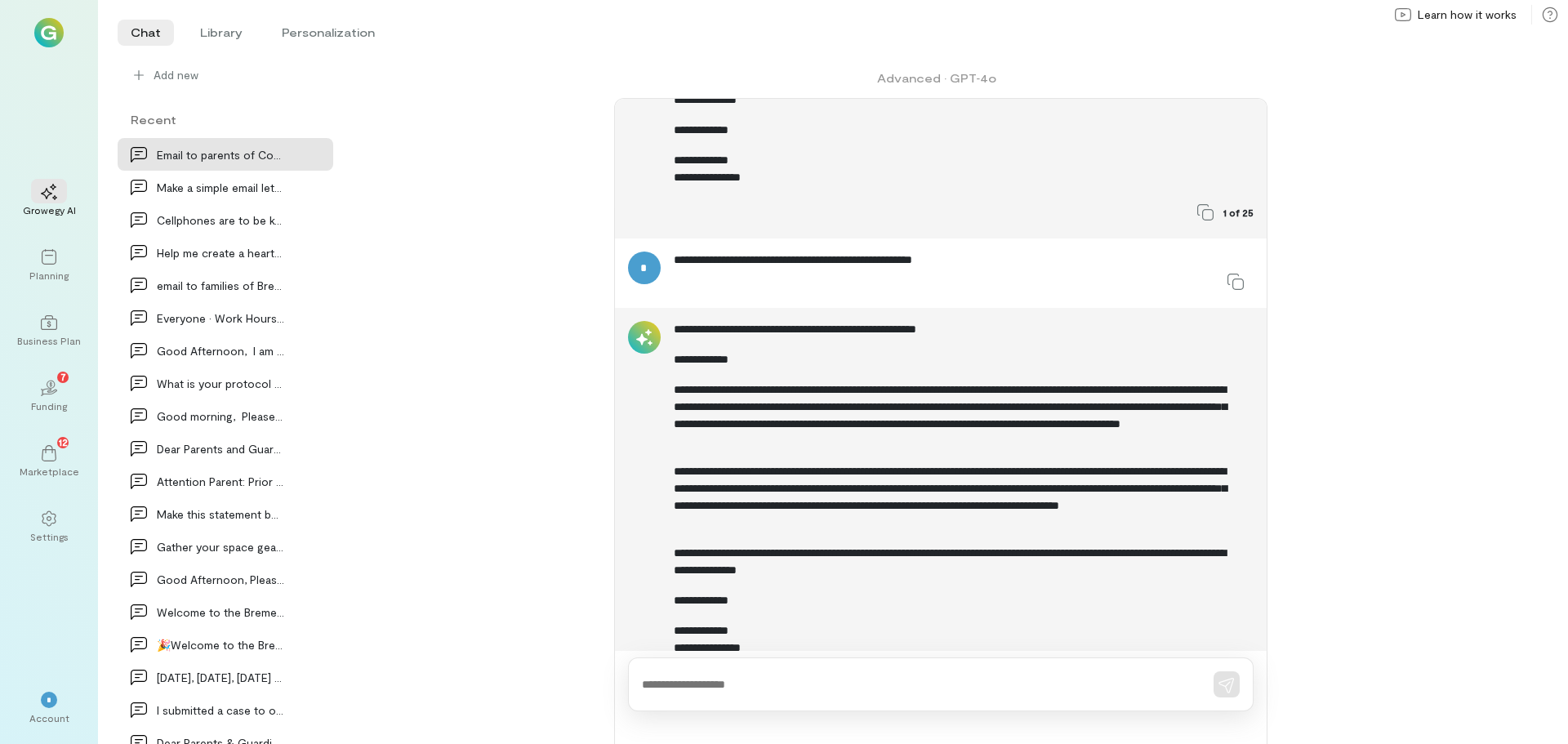 scroll, scrollTop: 505, scrollLeft: 0, axis: vertical 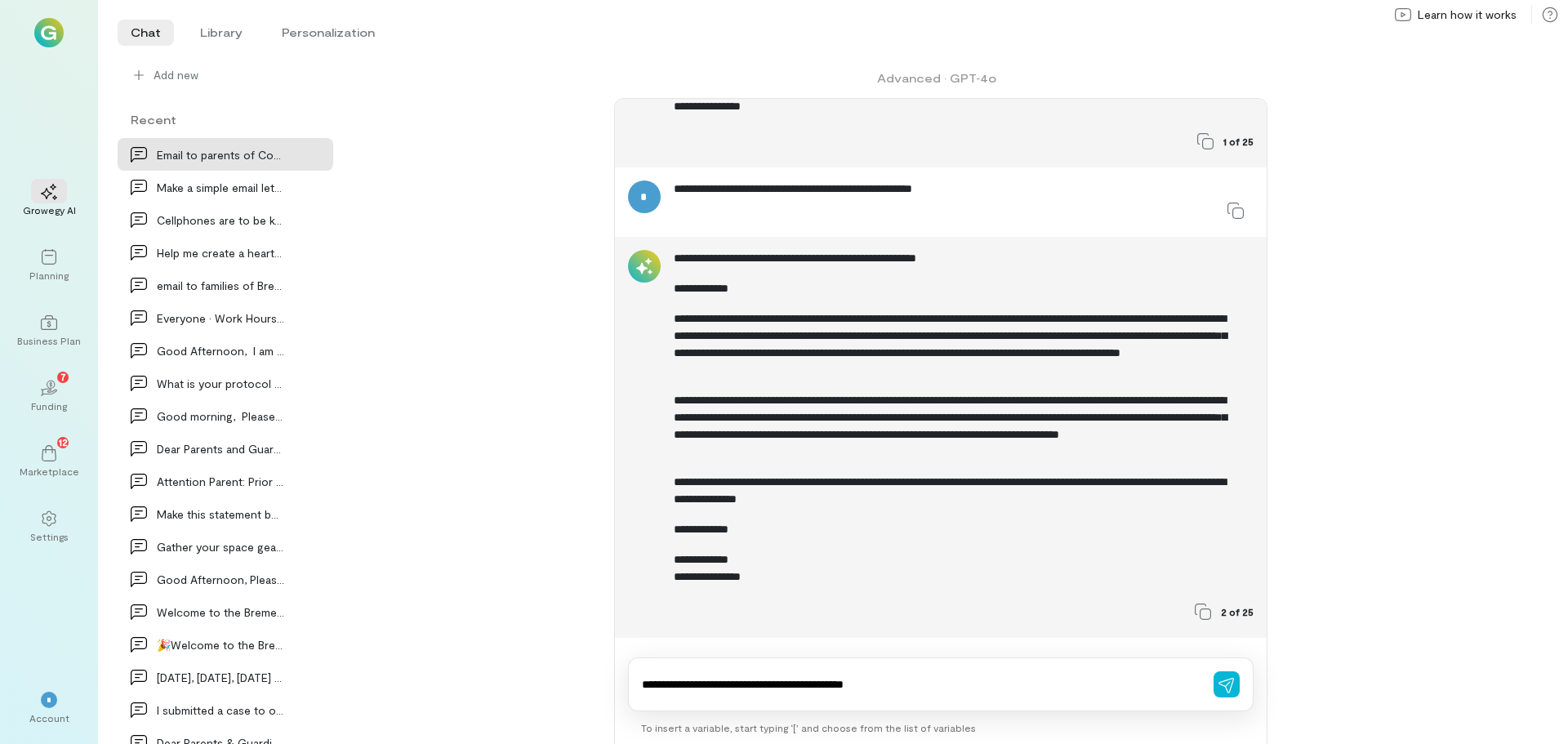 type on "**********" 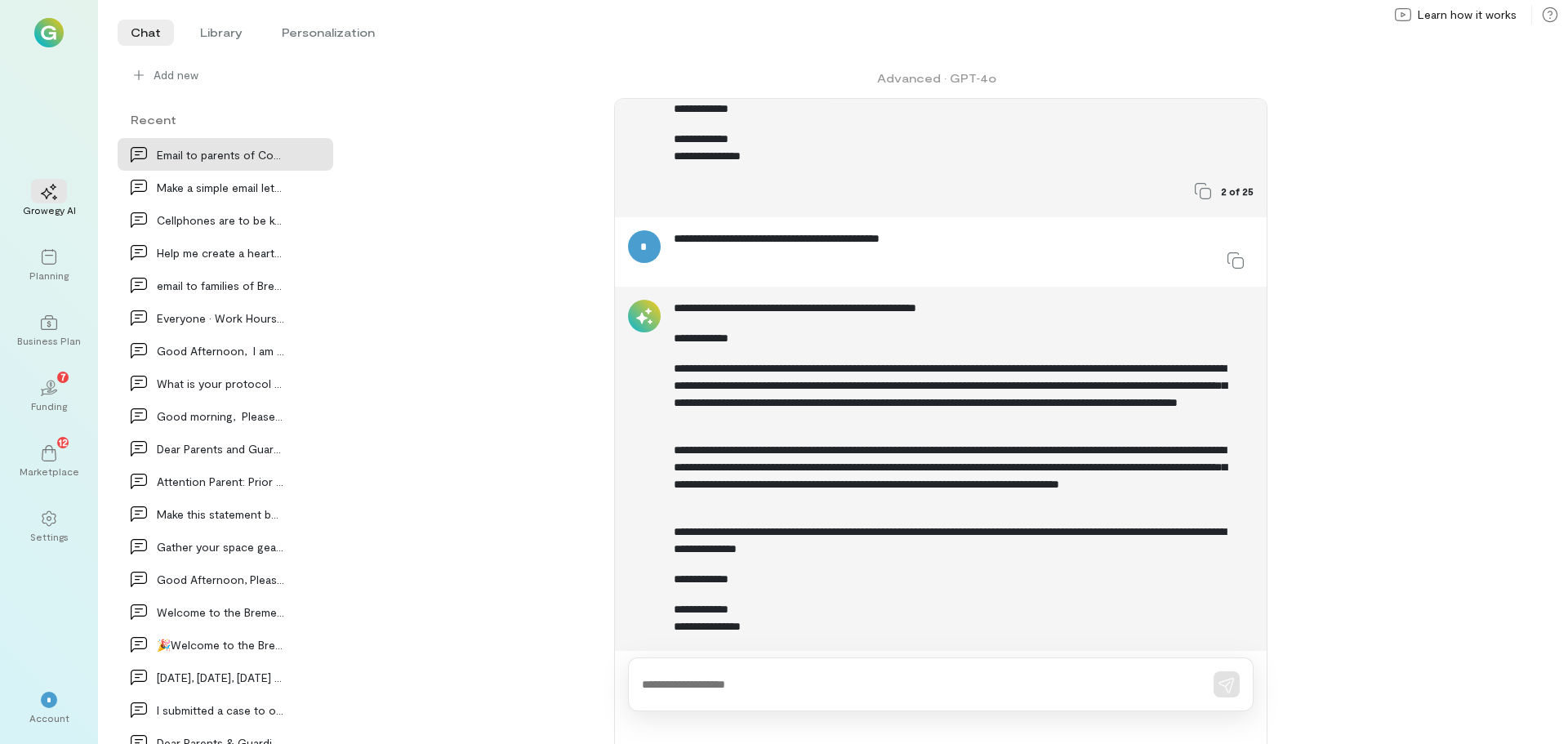 scroll, scrollTop: 975, scrollLeft: 0, axis: vertical 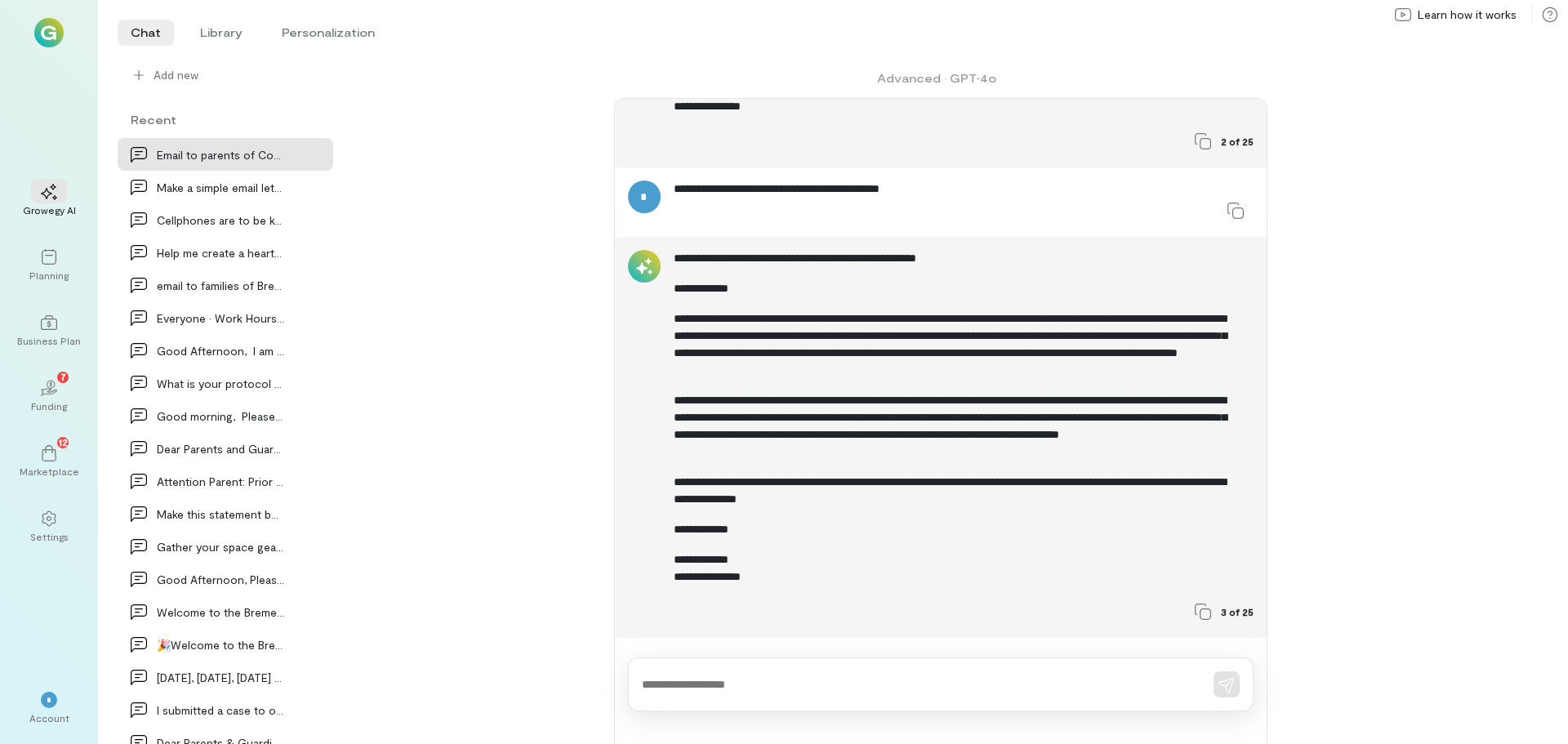 click at bounding box center (941, 684) 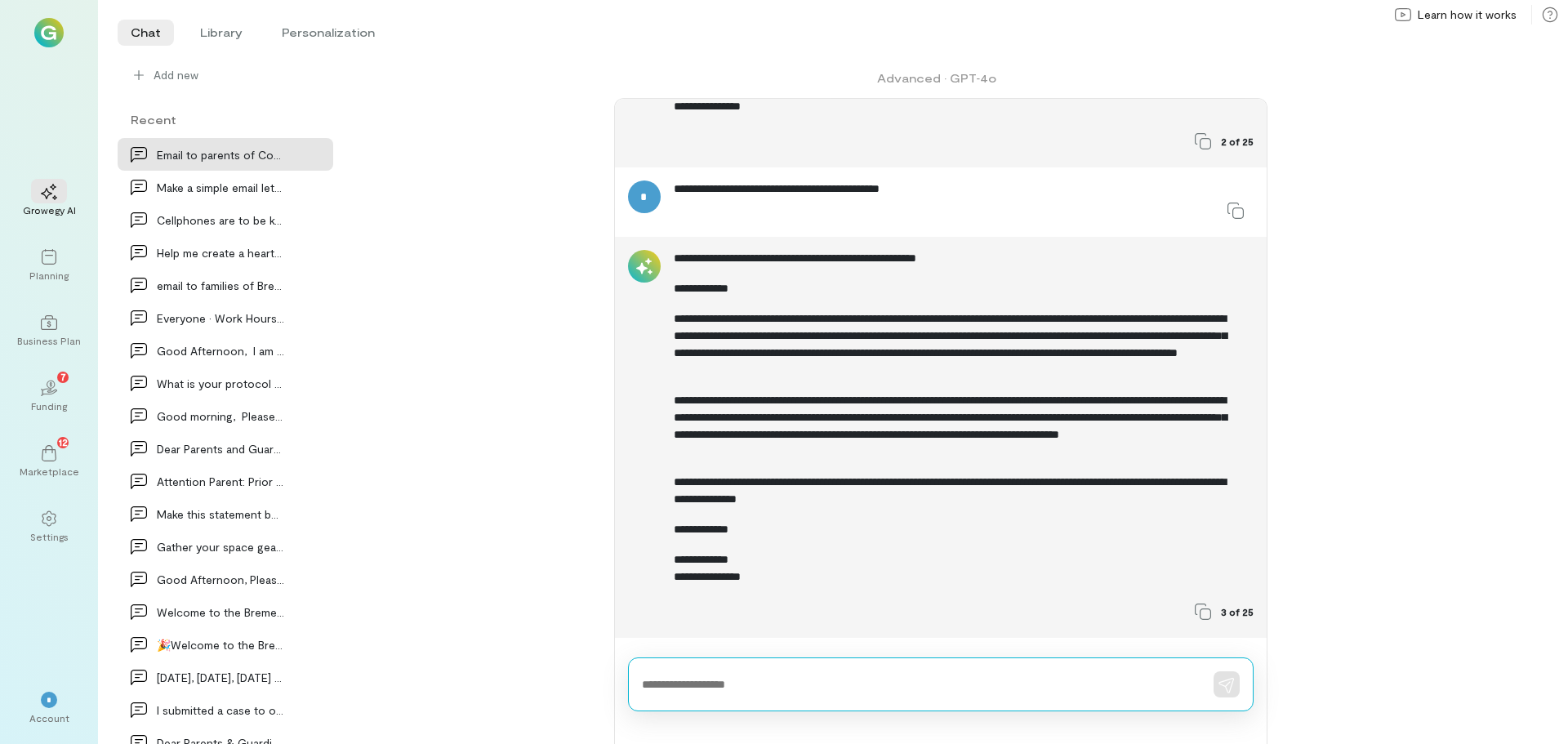 click at bounding box center [918, 684] 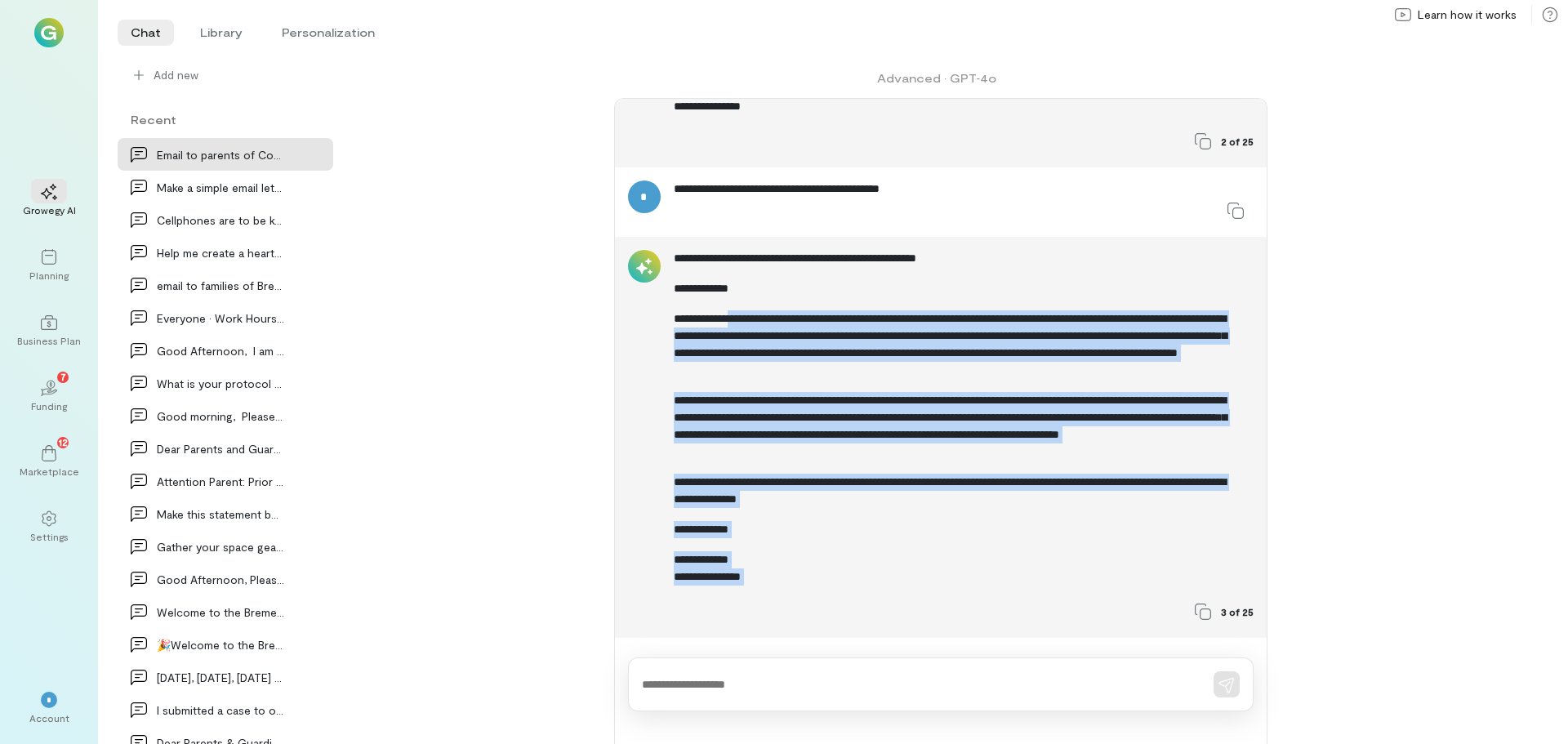 drag, startPoint x: 780, startPoint y: 602, endPoint x: 753, endPoint y: 352, distance: 251.45377 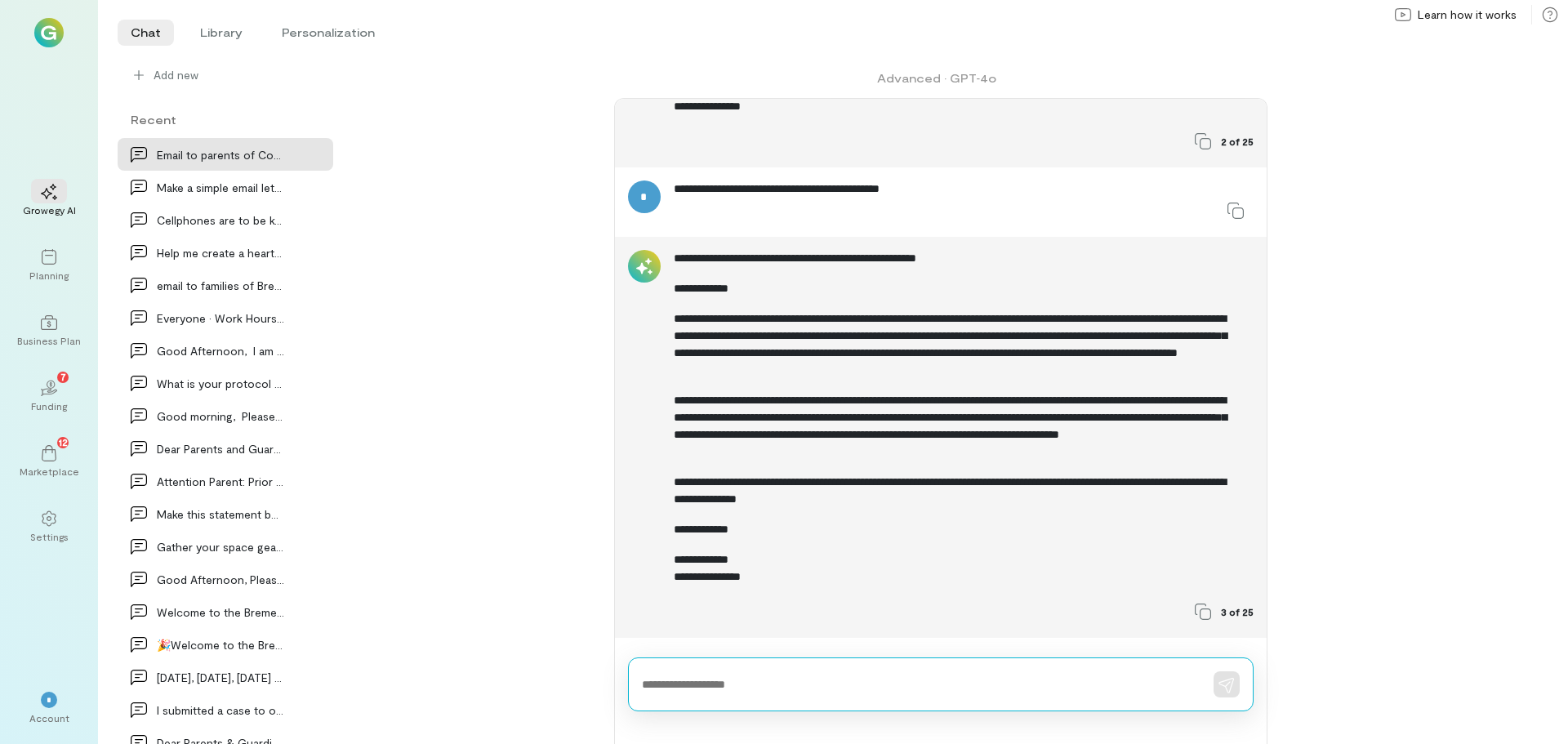 click at bounding box center (918, 684) 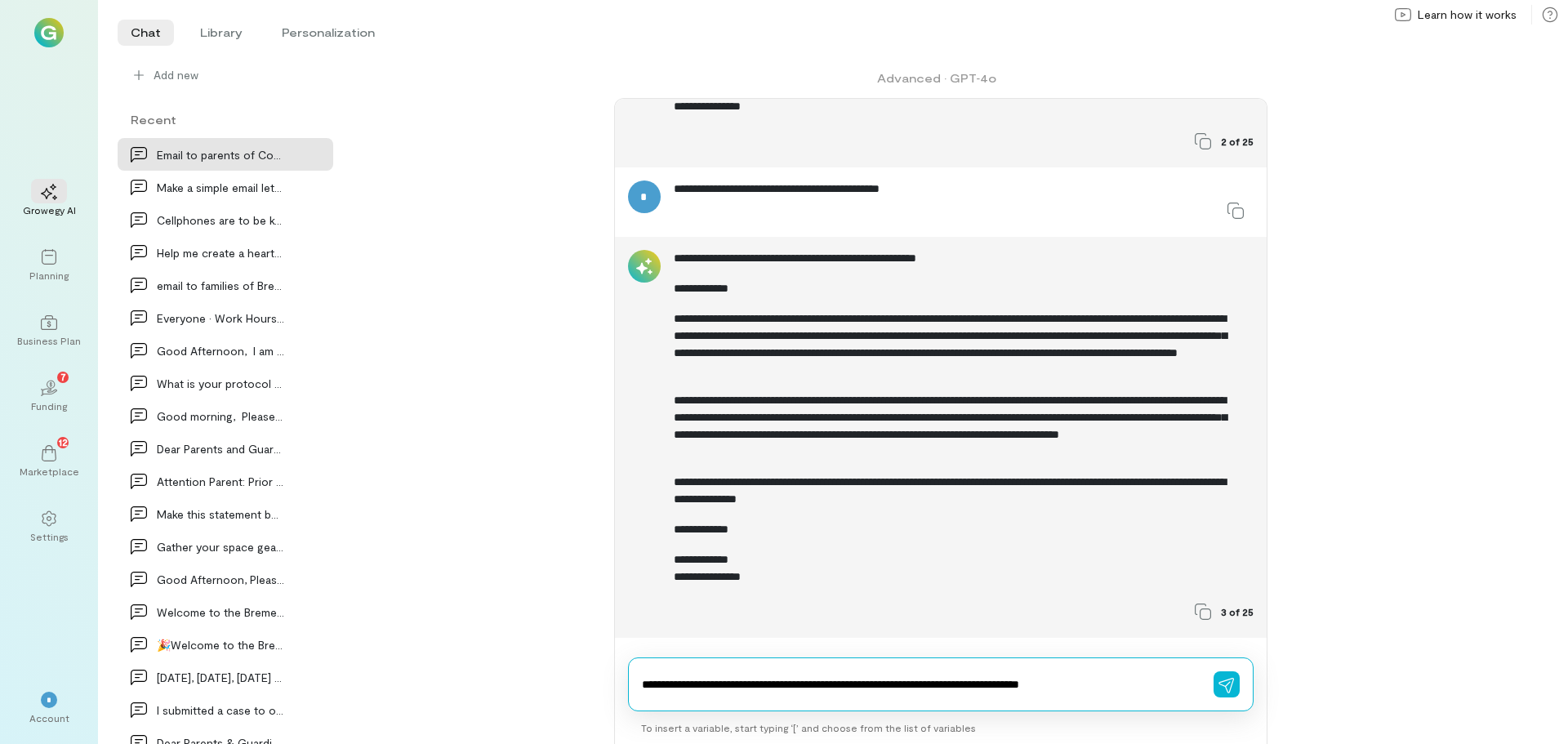 type on "**********" 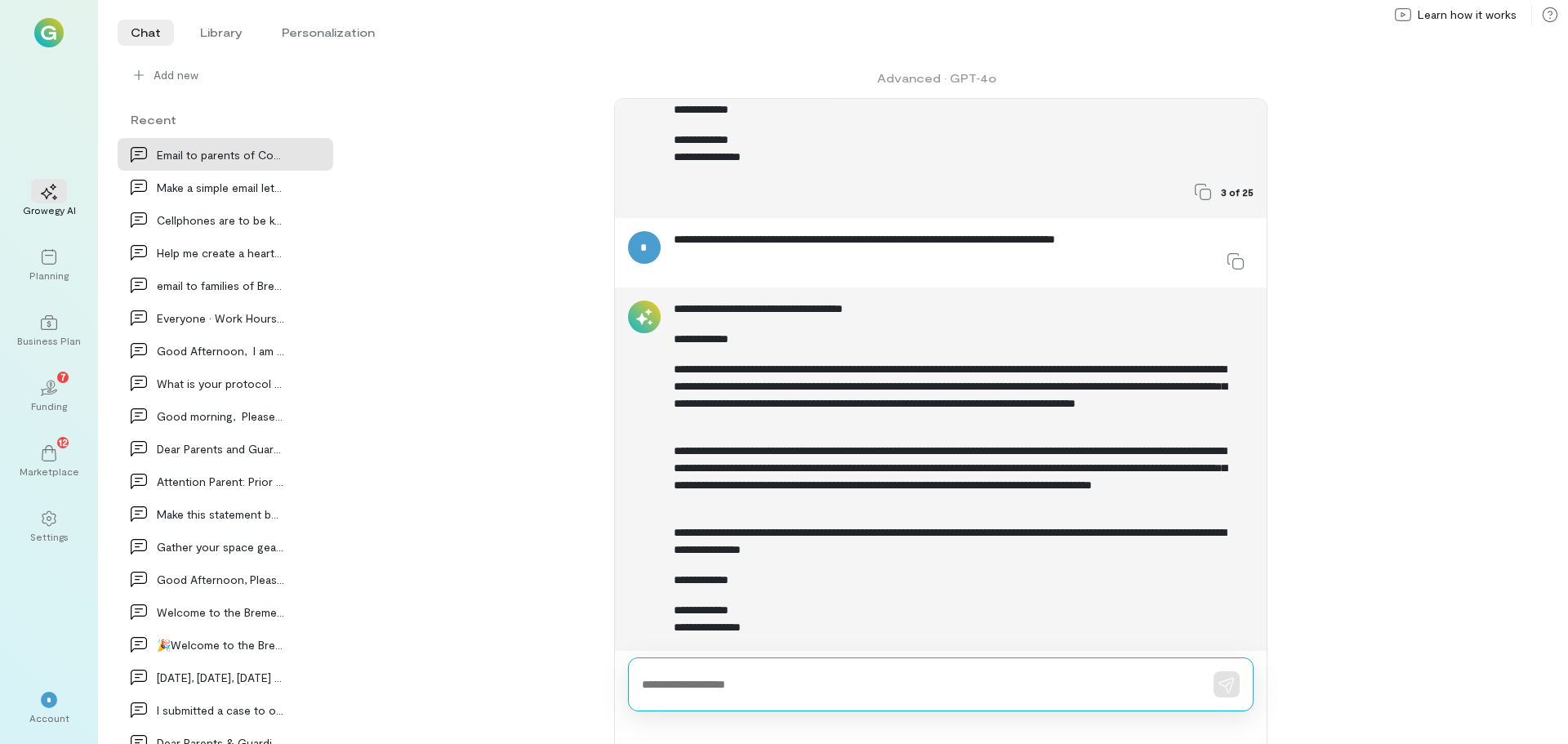 scroll, scrollTop: 1446, scrollLeft: 0, axis: vertical 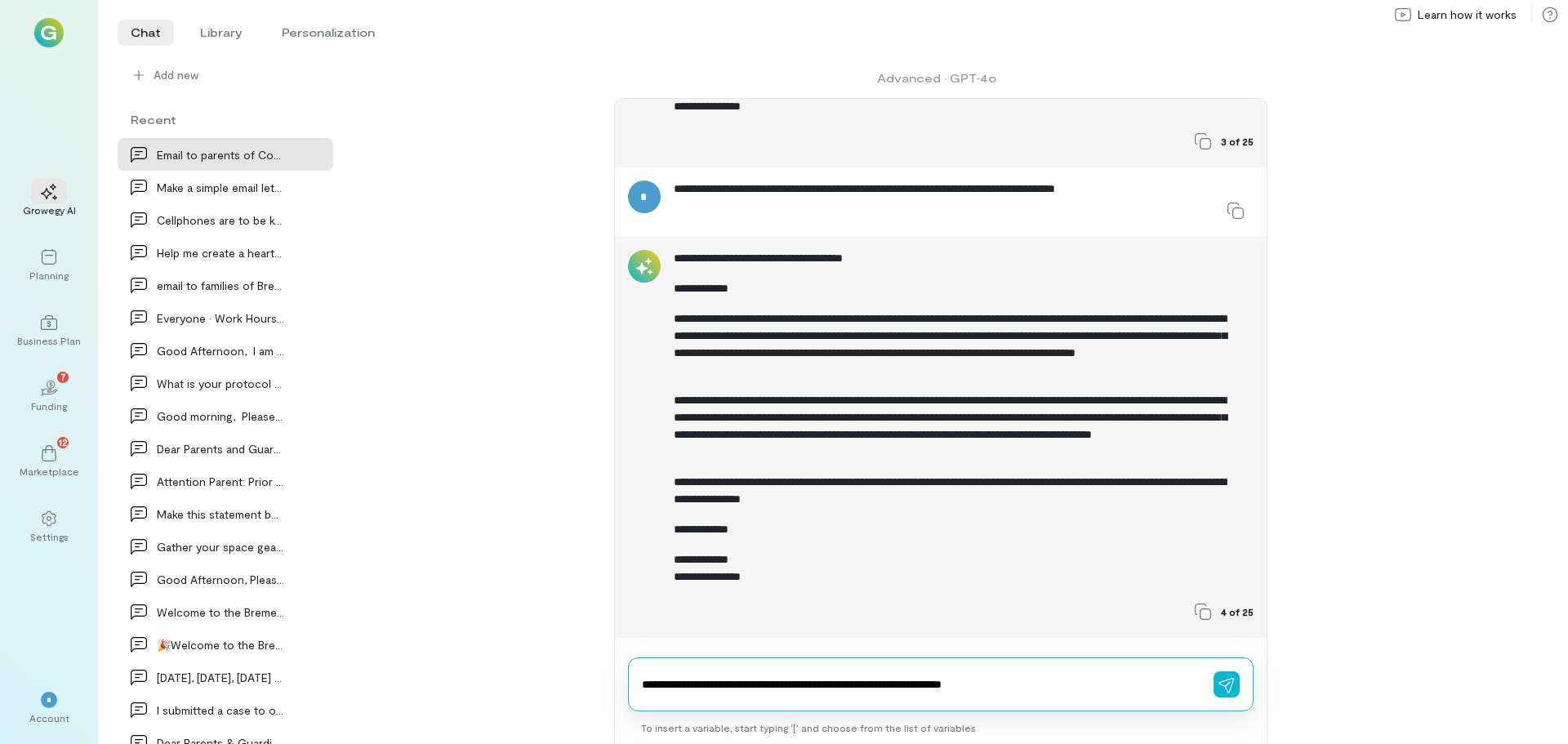 click on "**********" at bounding box center (918, 684) 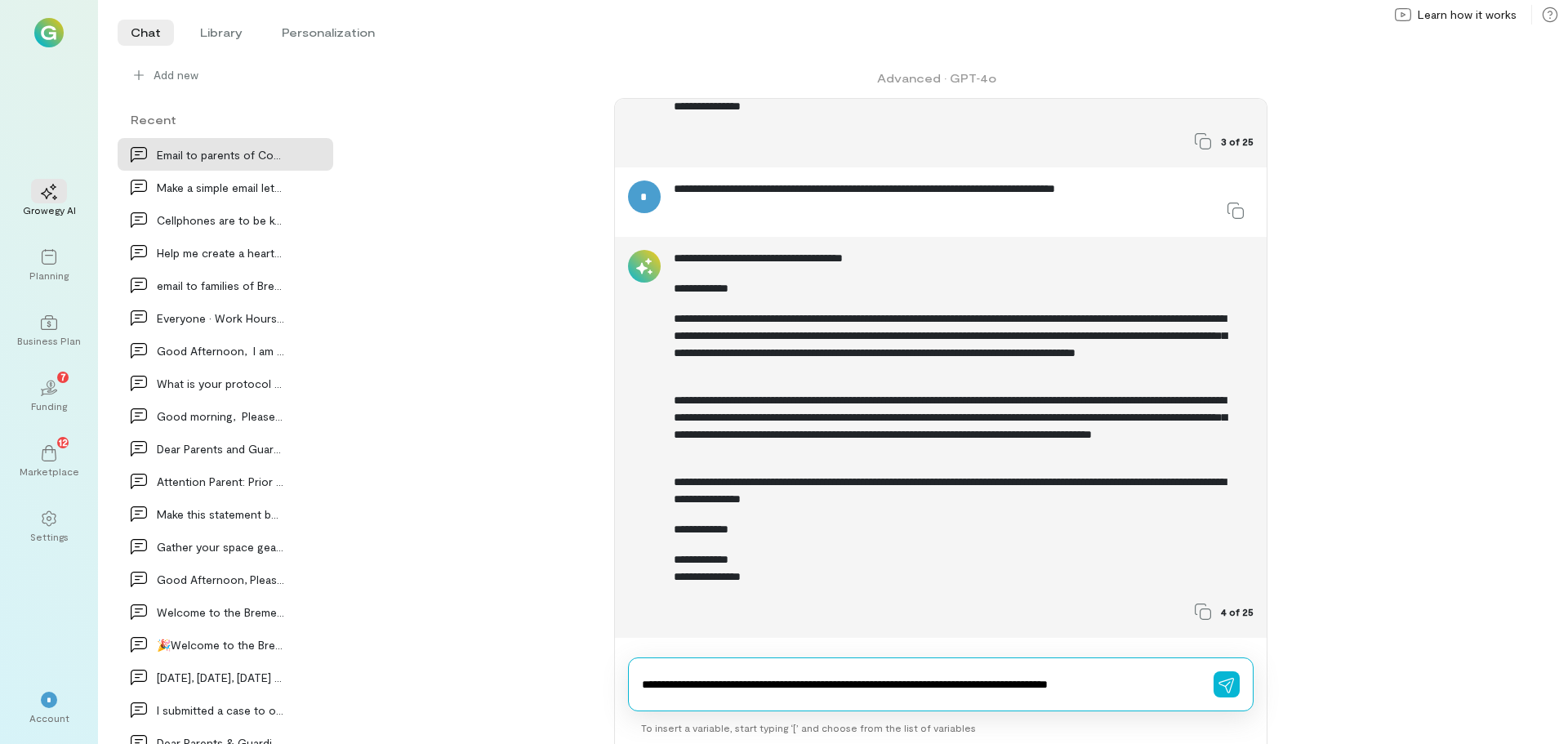 click on "**********" at bounding box center [918, 684] 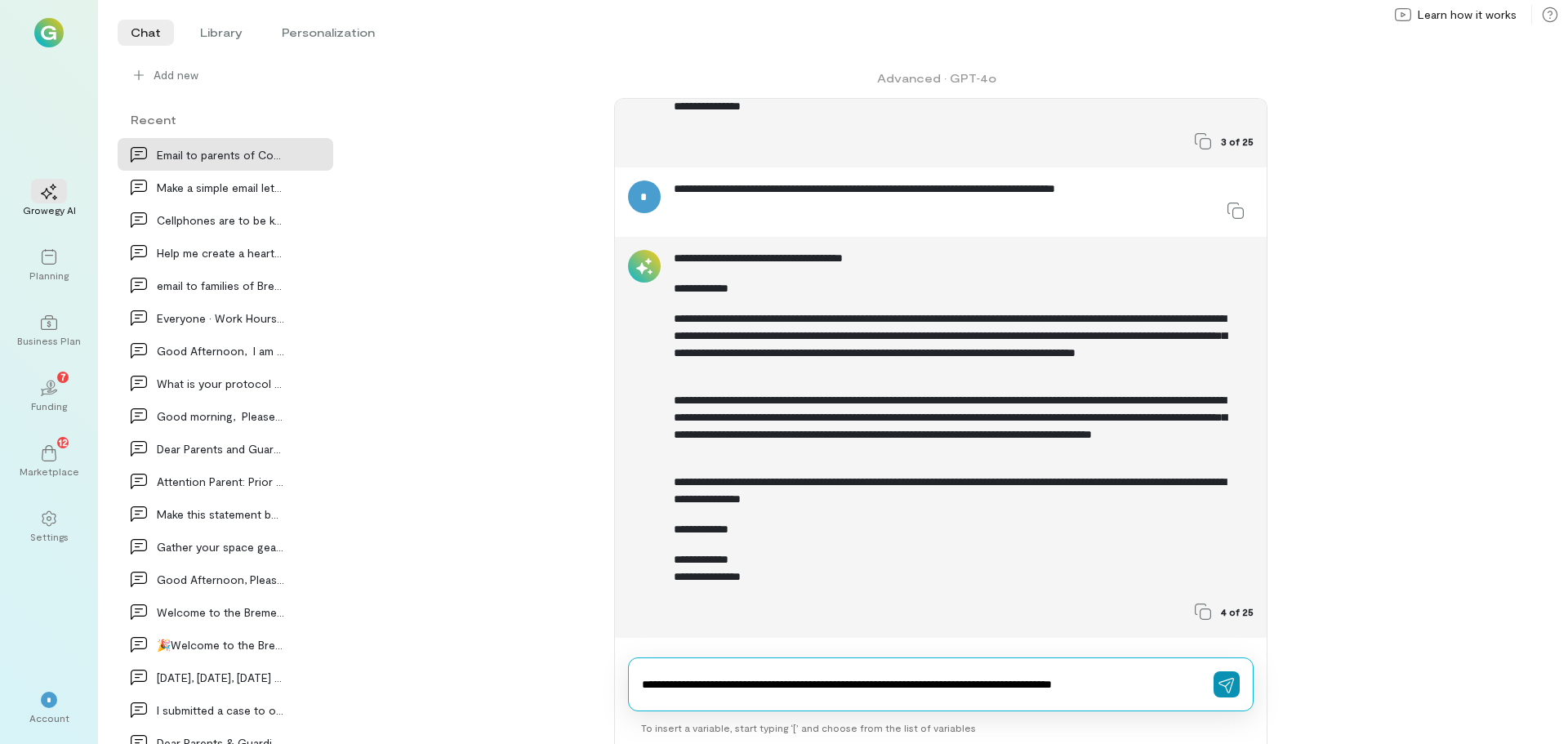 type on "**********" 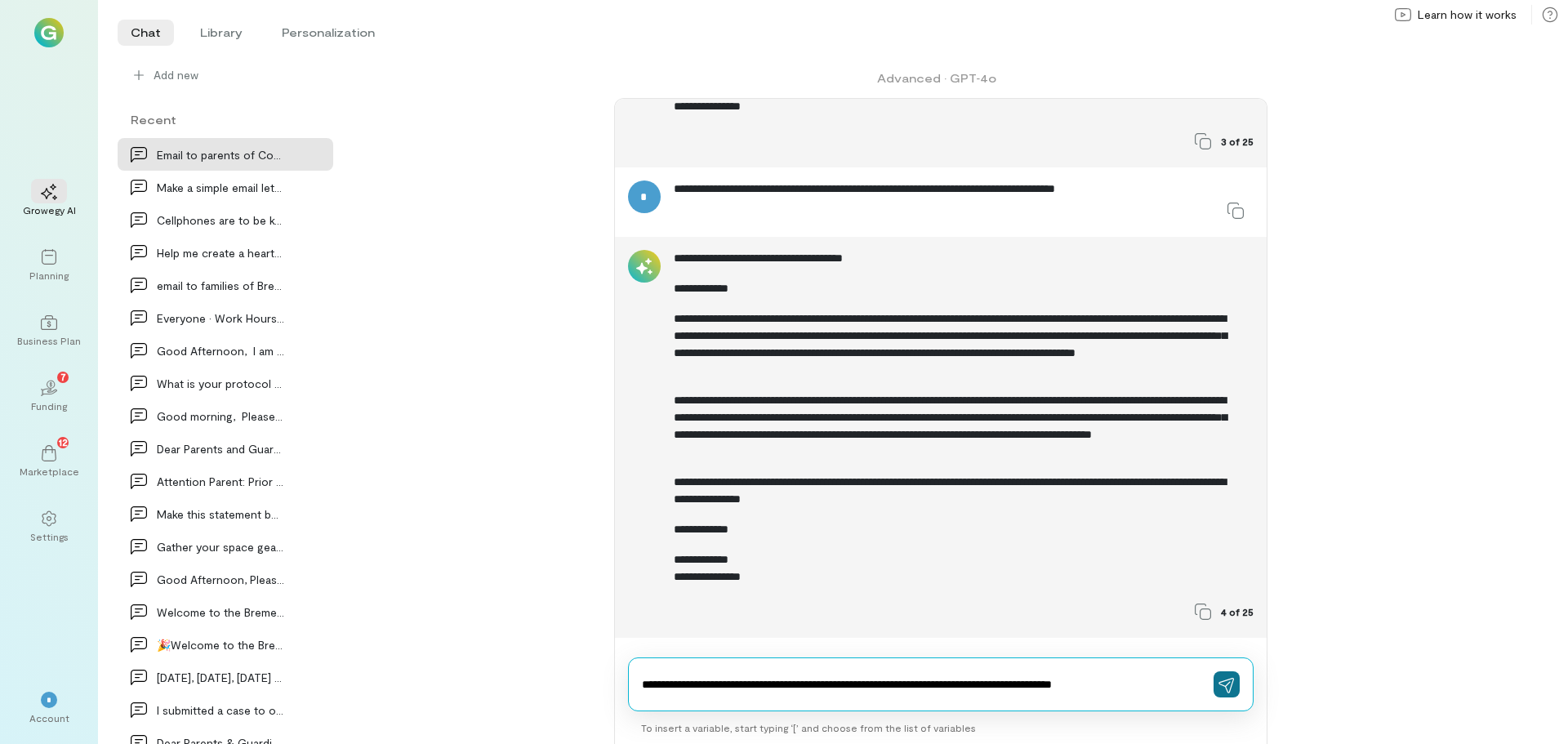 click 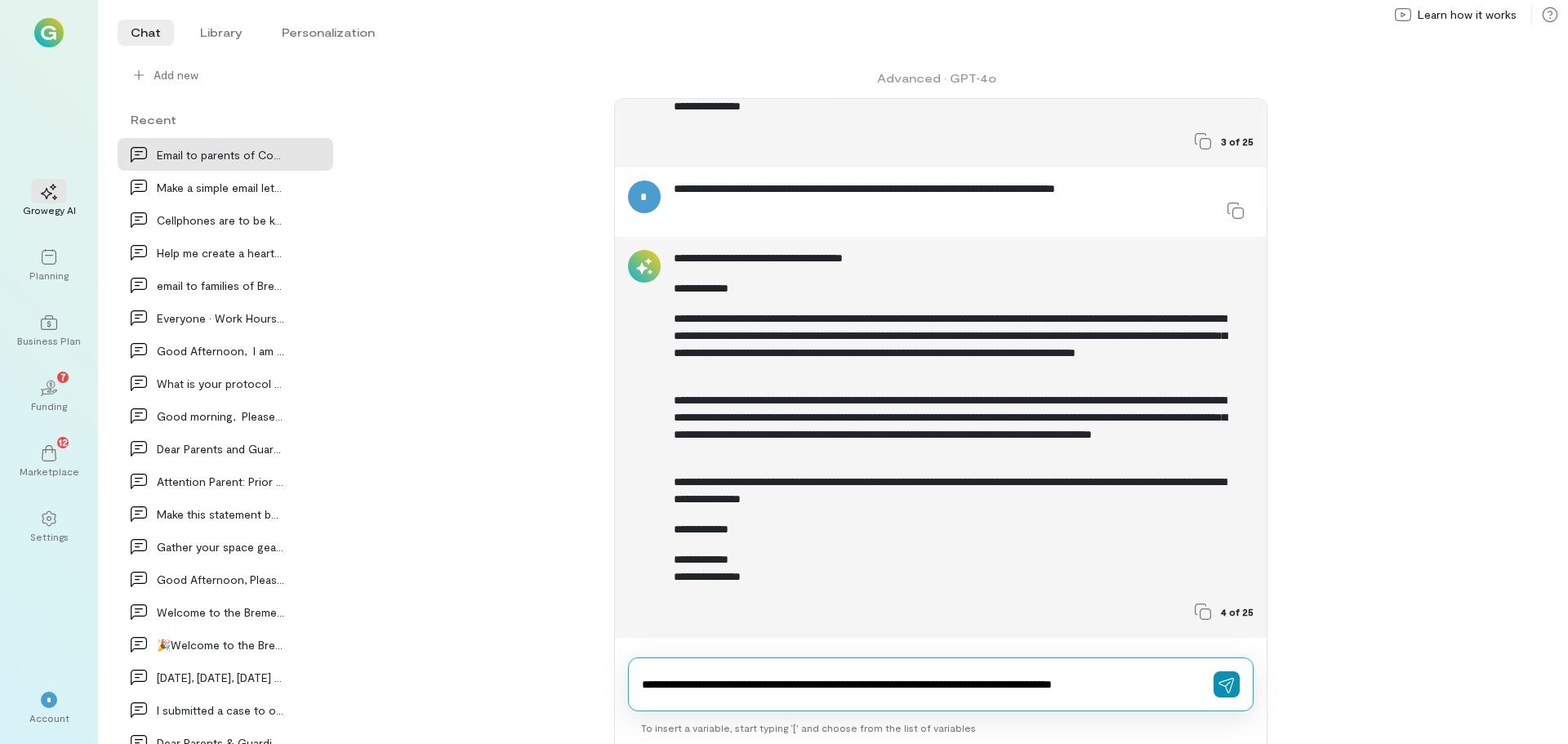 type 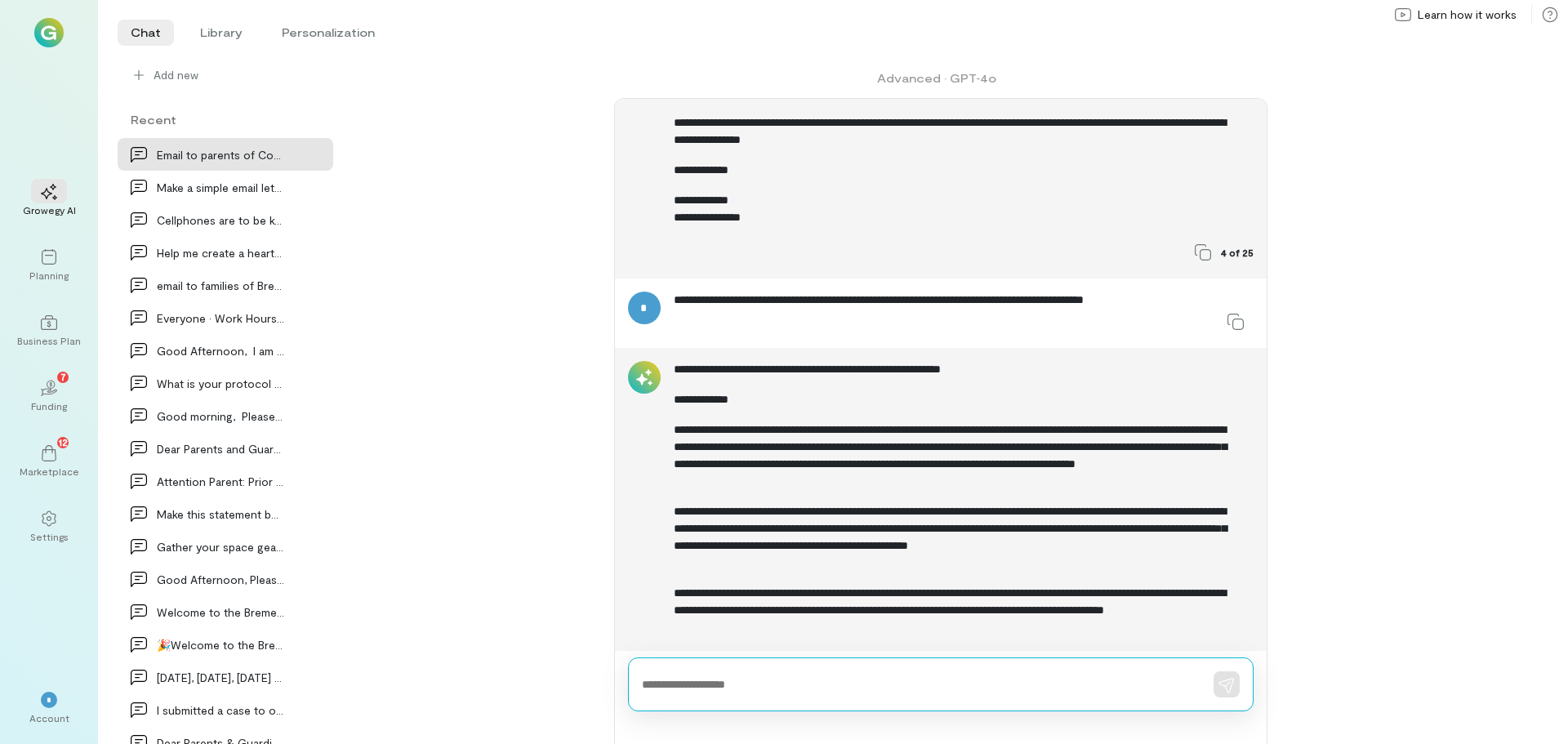 scroll, scrollTop: 1980, scrollLeft: 0, axis: vertical 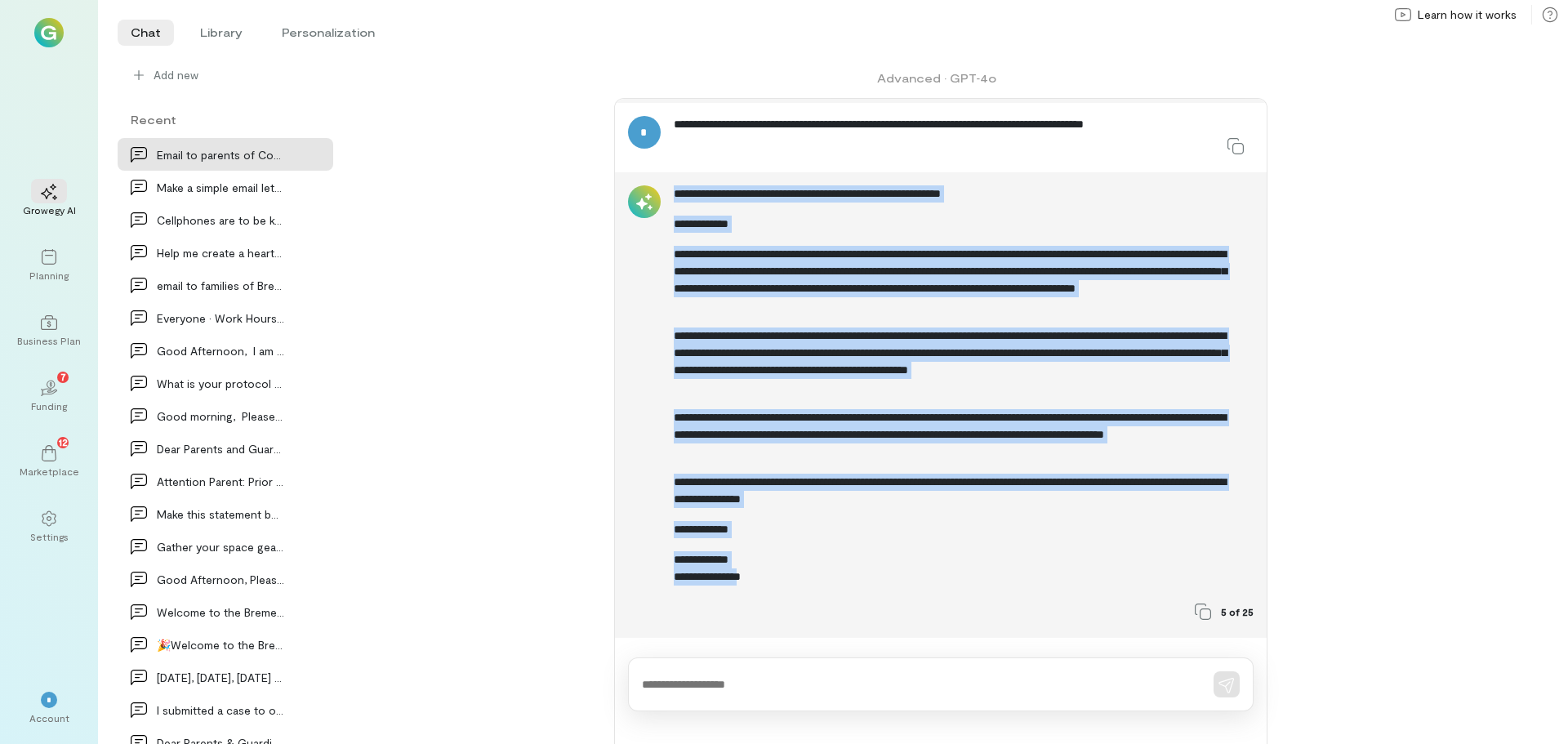 drag, startPoint x: 751, startPoint y: 579, endPoint x: 646, endPoint y: 224, distance: 370.20265 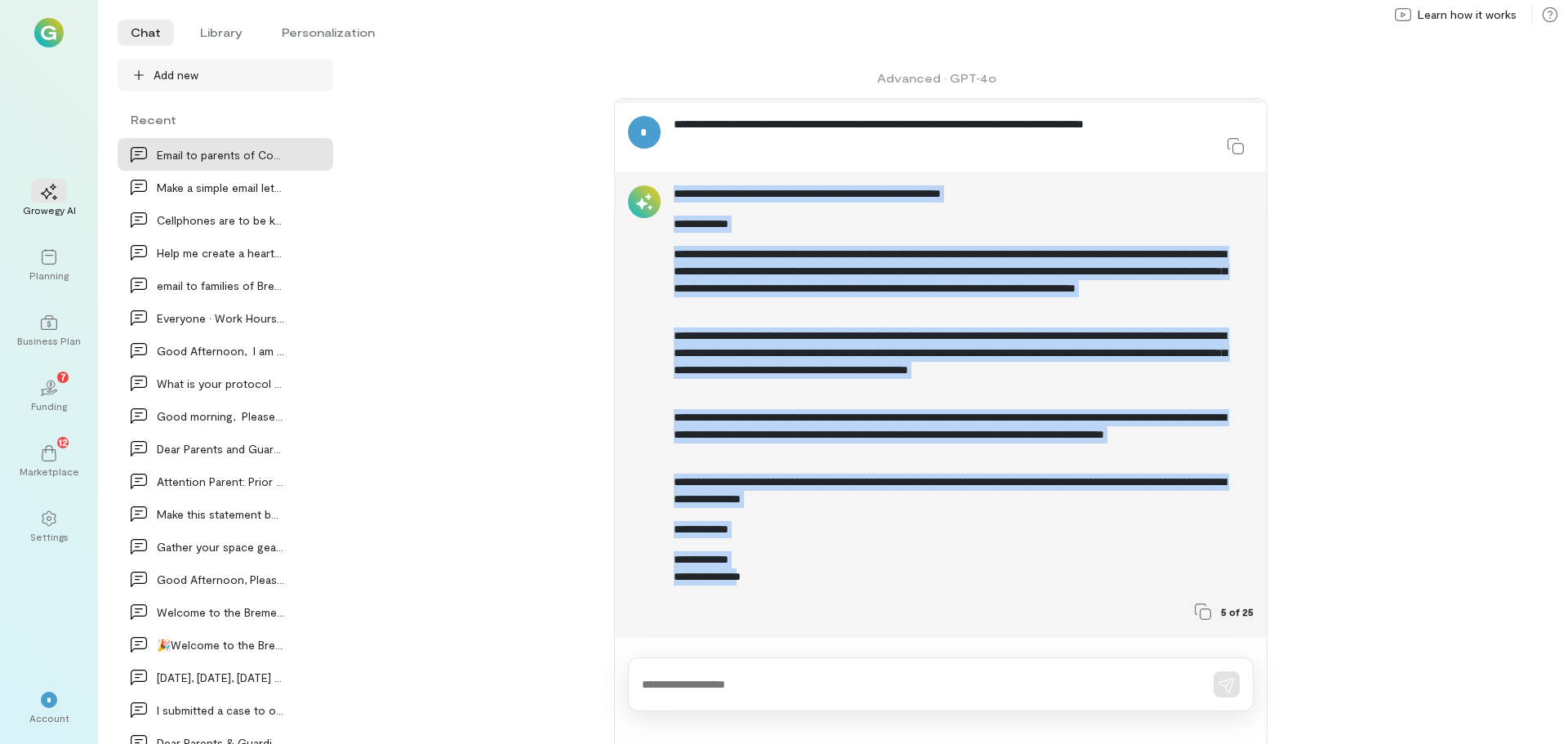 click on "Add new" at bounding box center [225, 75] 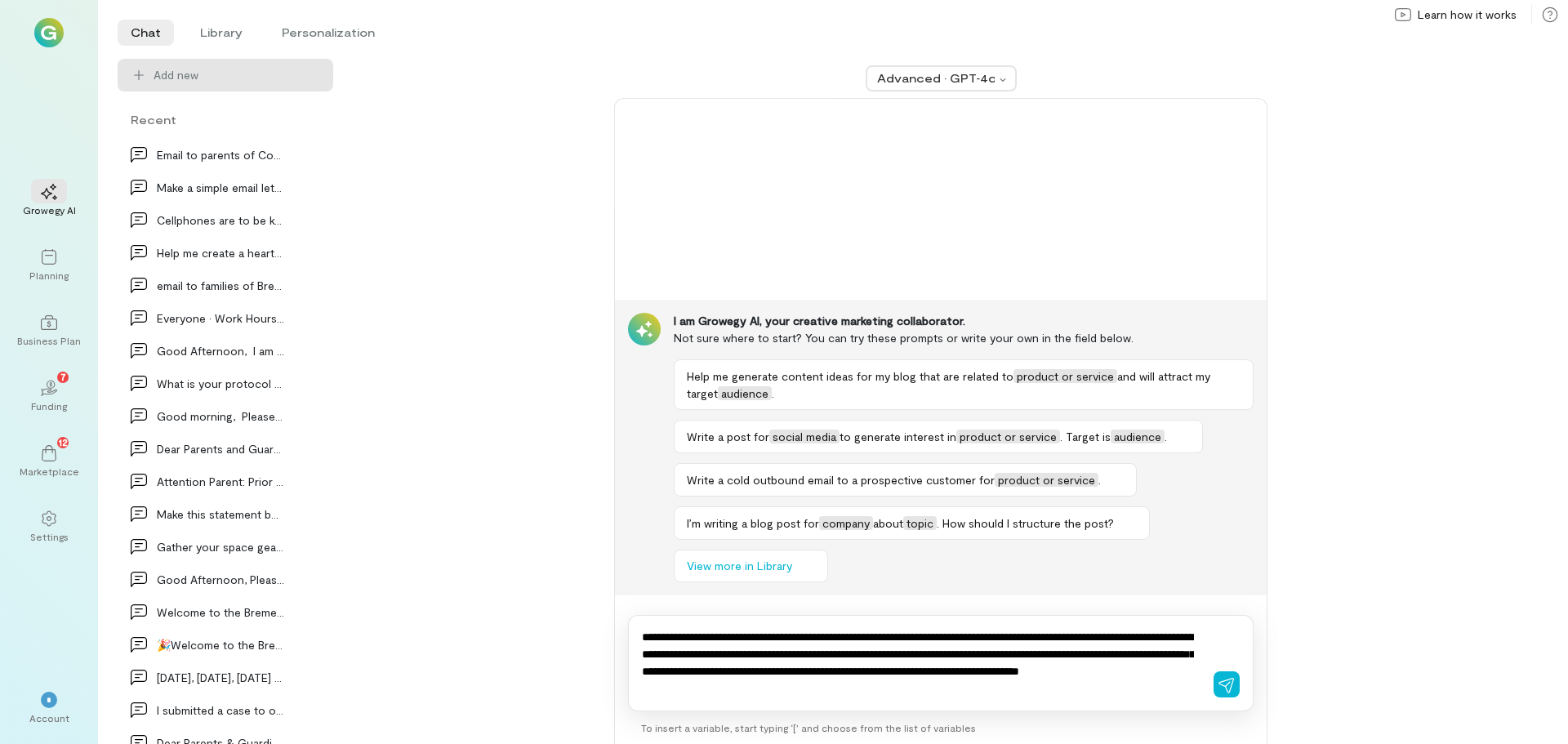 scroll, scrollTop: 13, scrollLeft: 0, axis: vertical 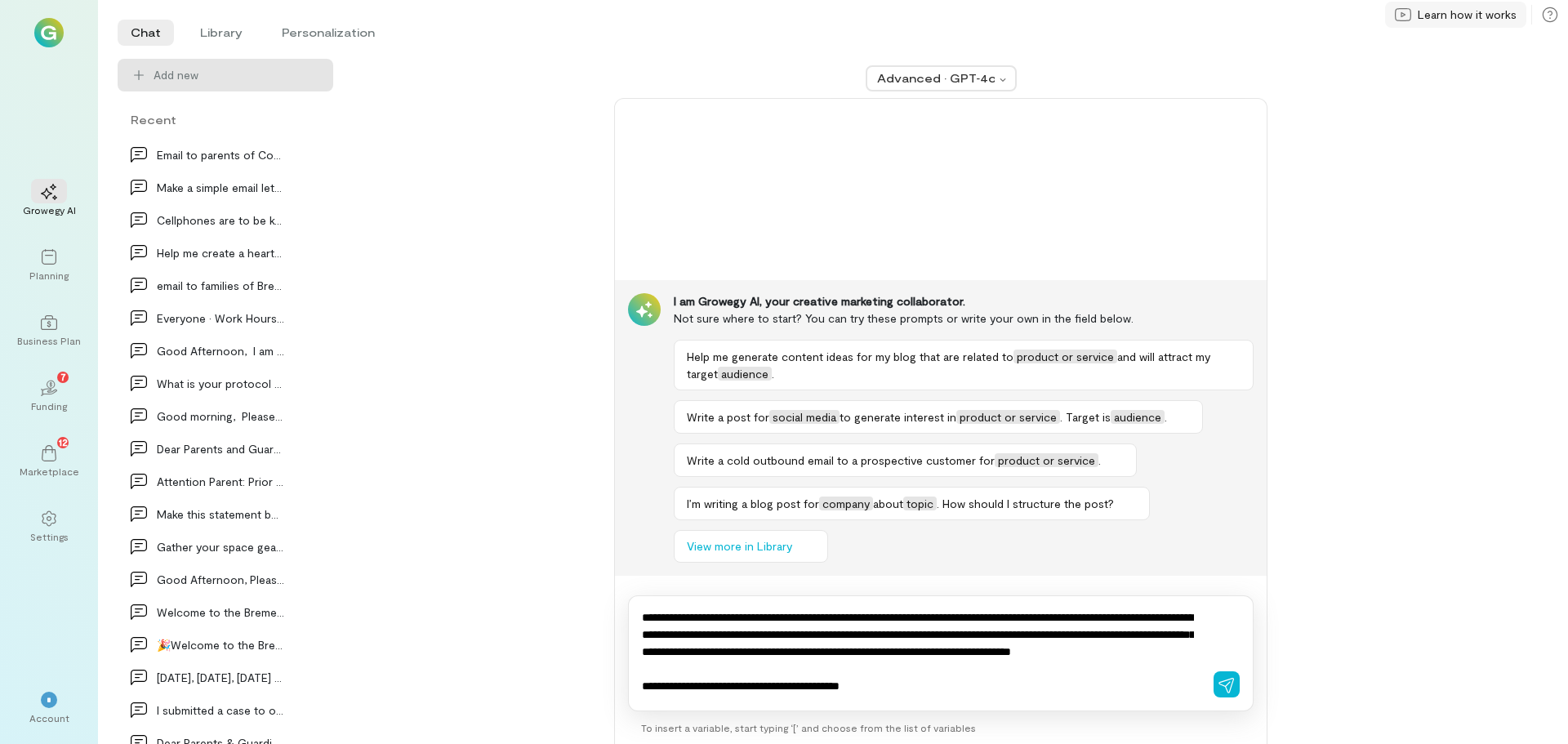 type on "**********" 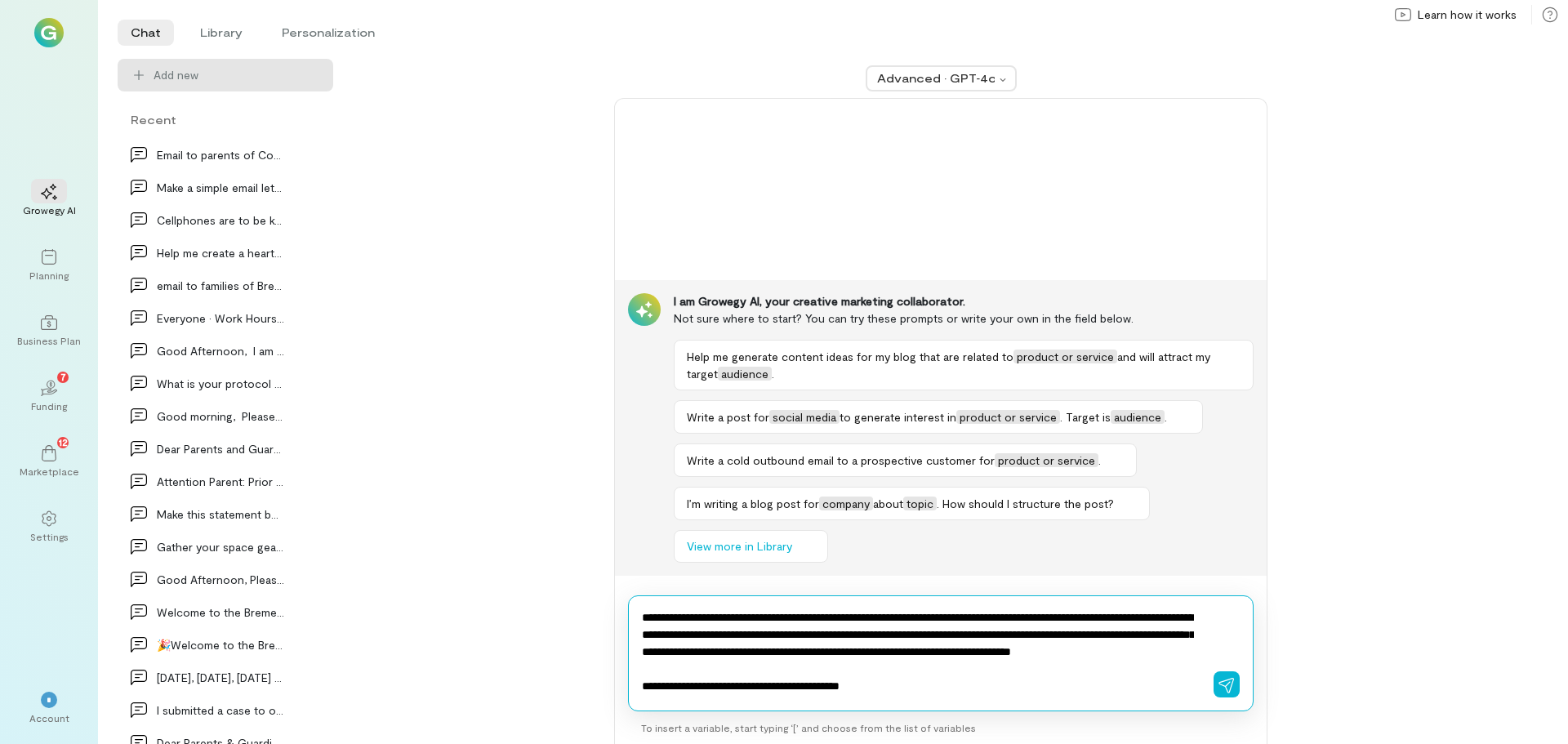 type 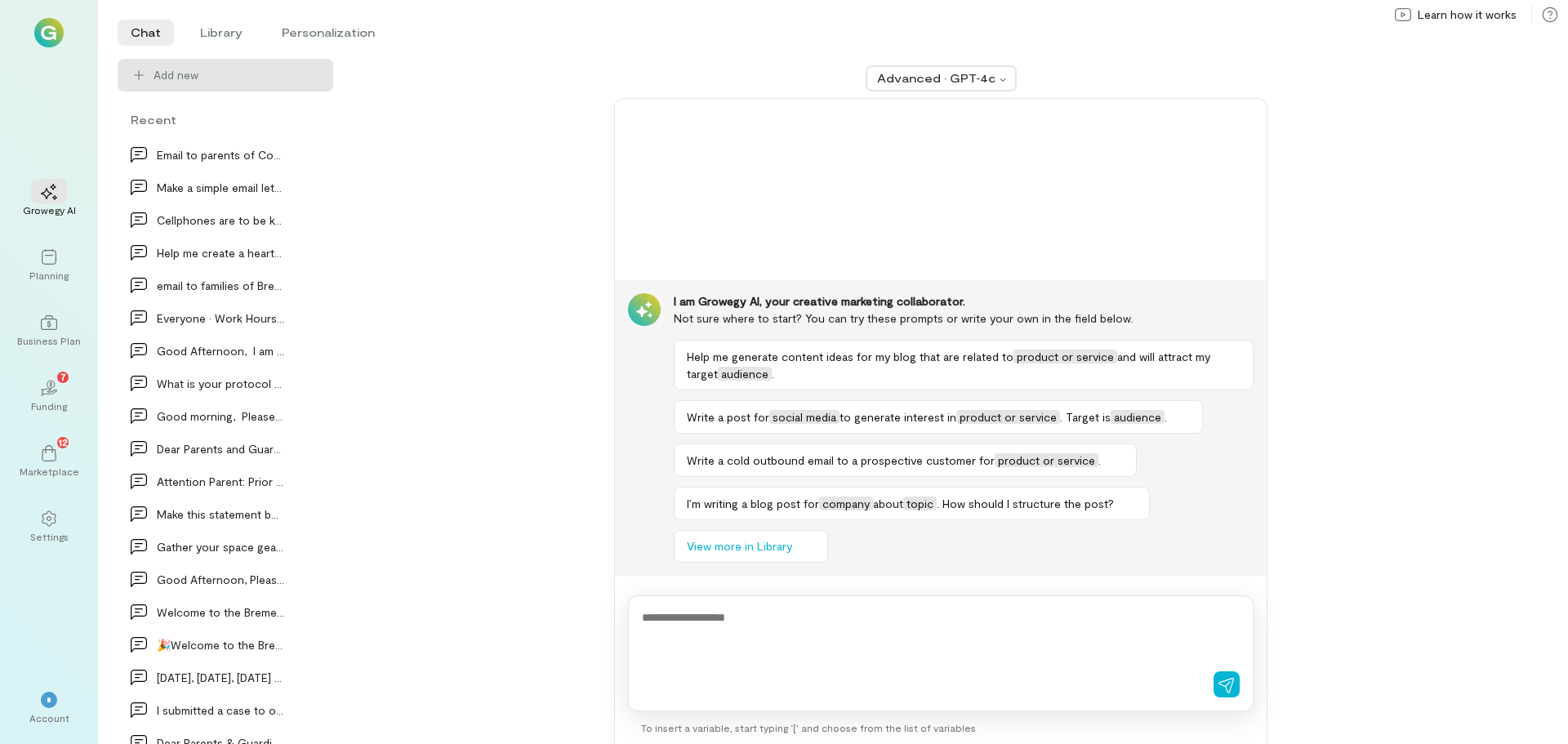 scroll, scrollTop: 0, scrollLeft: 0, axis: both 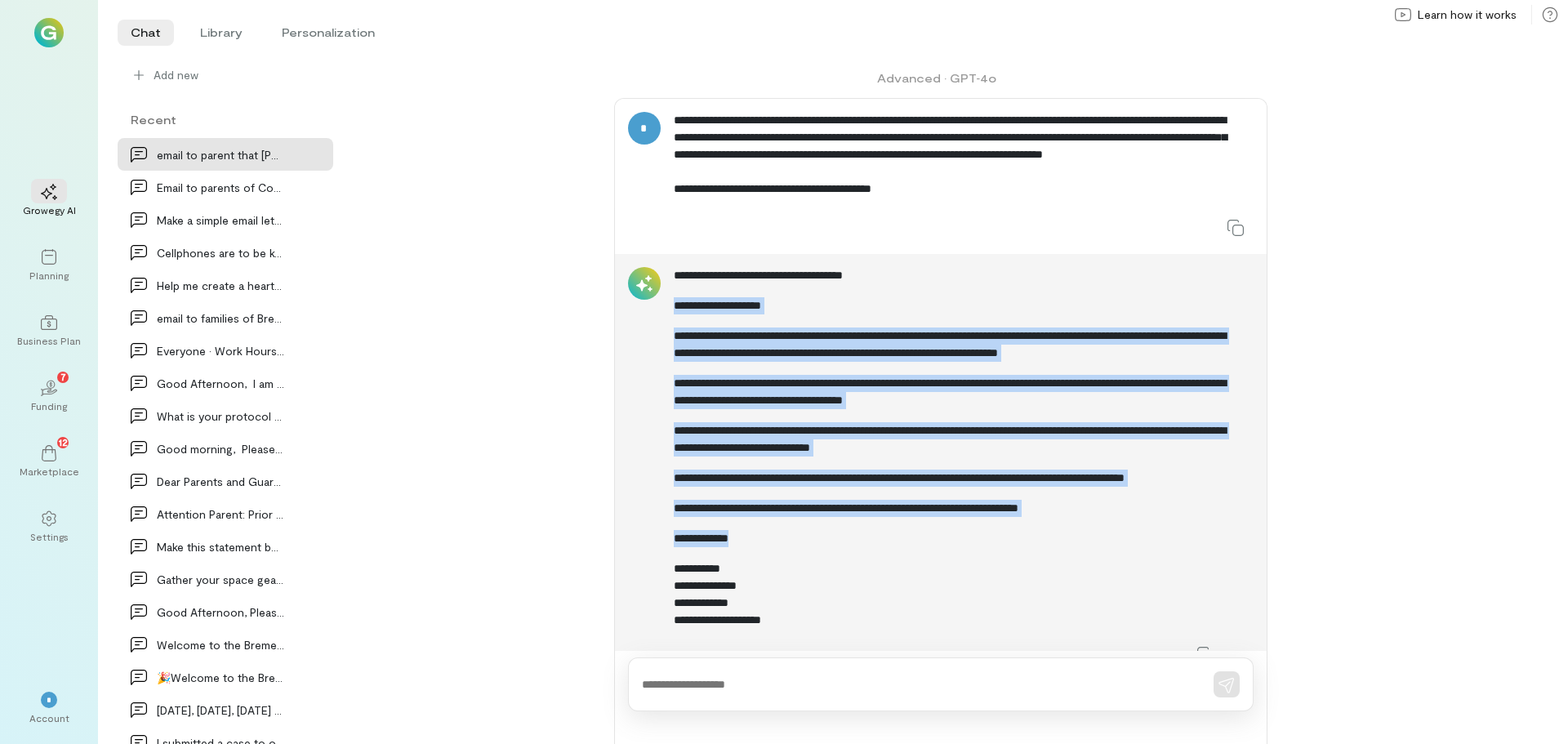 drag, startPoint x: 1117, startPoint y: 519, endPoint x: 670, endPoint y: 310, distance: 493.4471 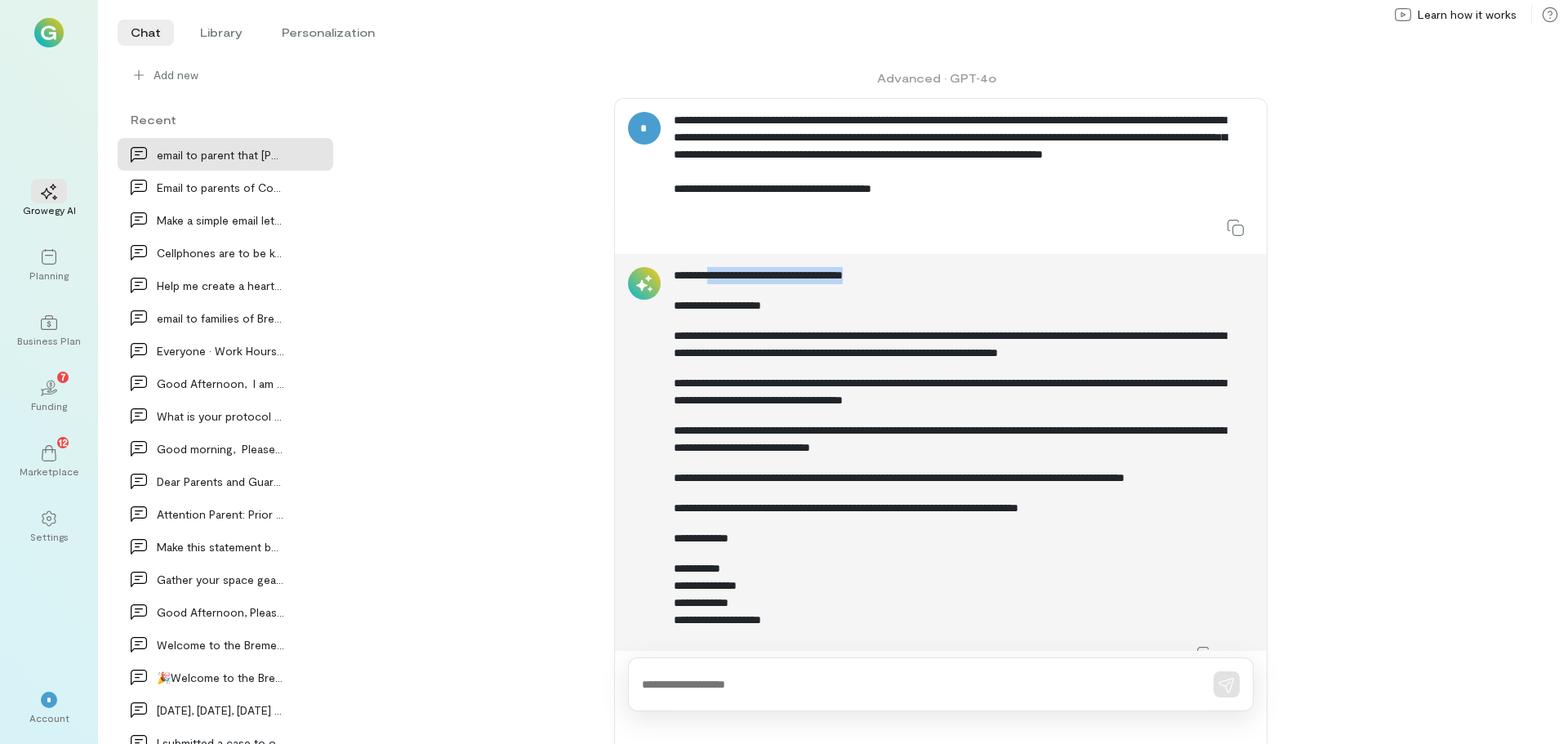 drag, startPoint x: 904, startPoint y: 270, endPoint x: 717, endPoint y: 274, distance: 187.04278 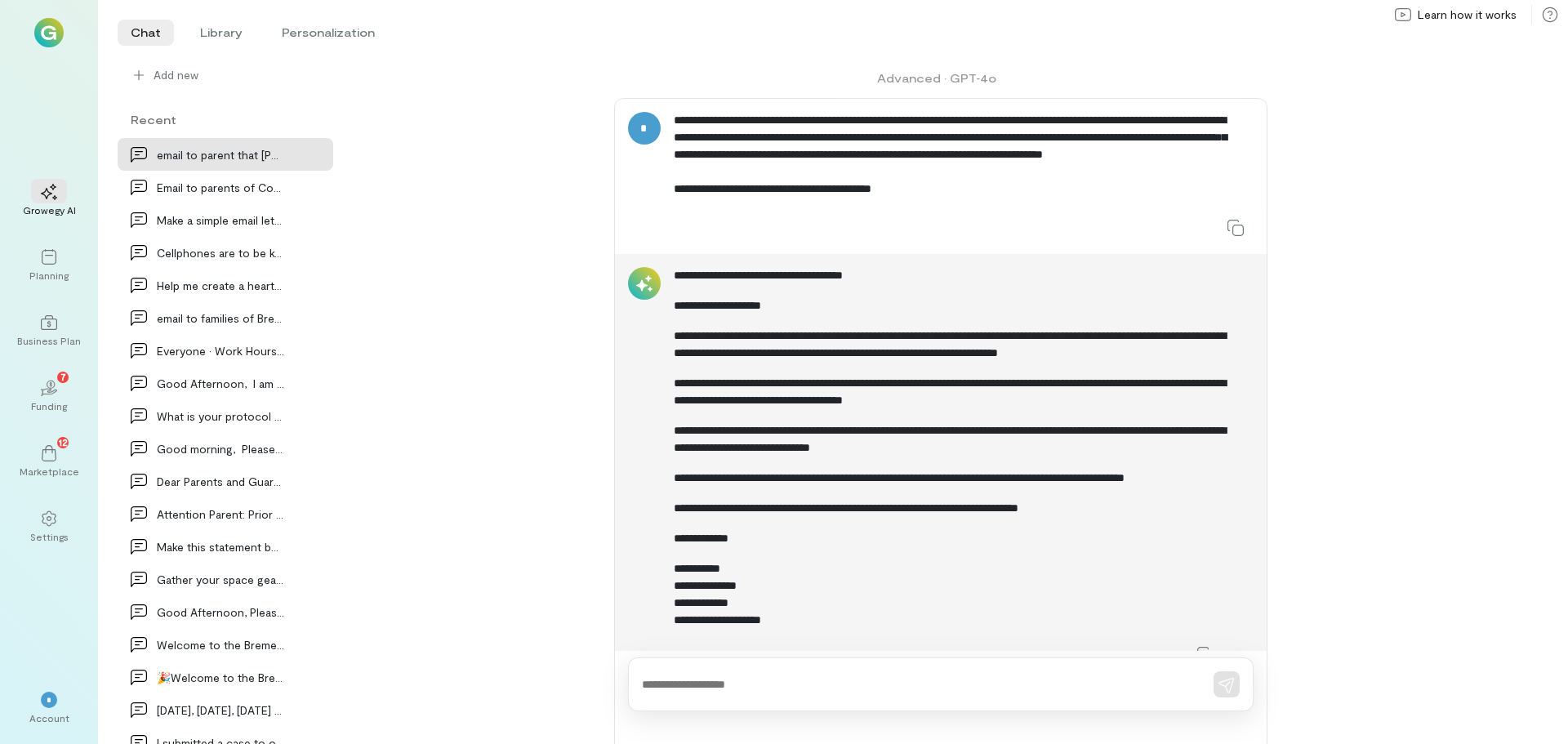 click on "**********" at bounding box center [957, 538] 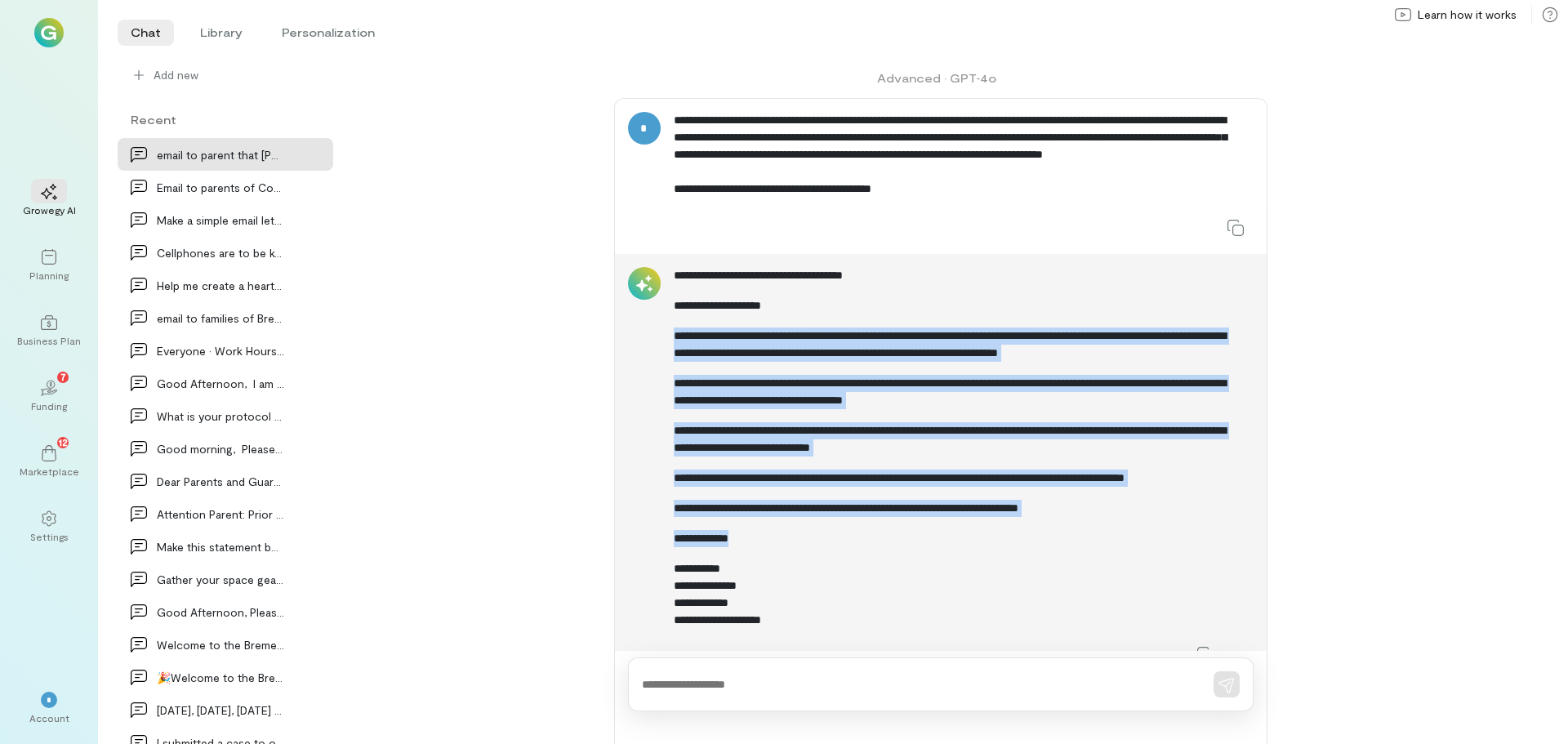 drag, startPoint x: 682, startPoint y: 511, endPoint x: 672, endPoint y: 339, distance: 172.29045 